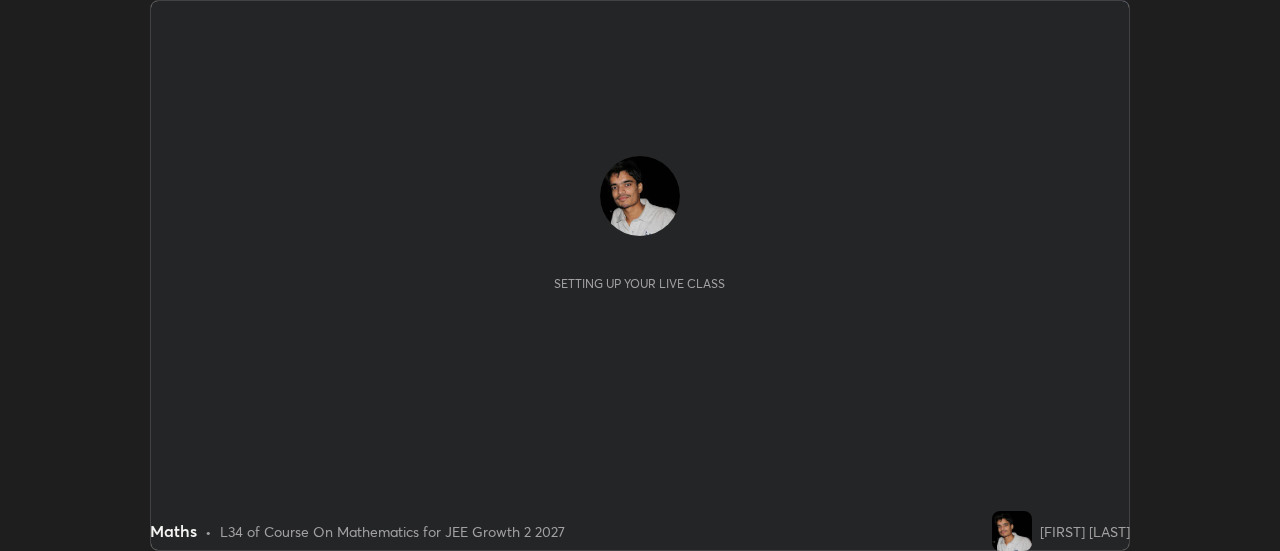 scroll, scrollTop: 0, scrollLeft: 0, axis: both 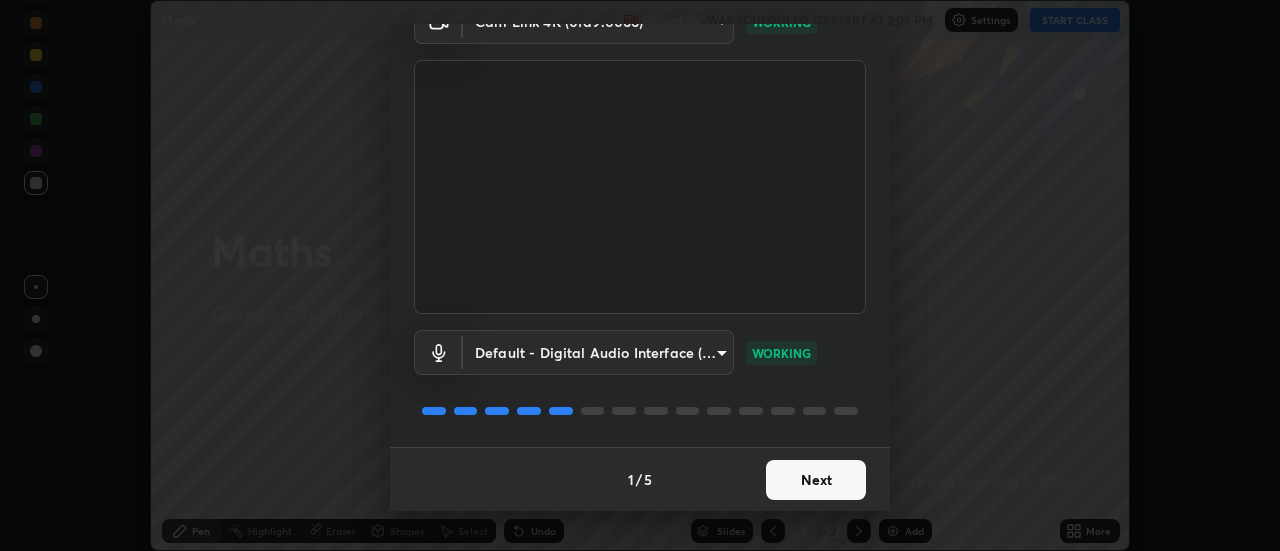 click on "Next" at bounding box center [816, 480] 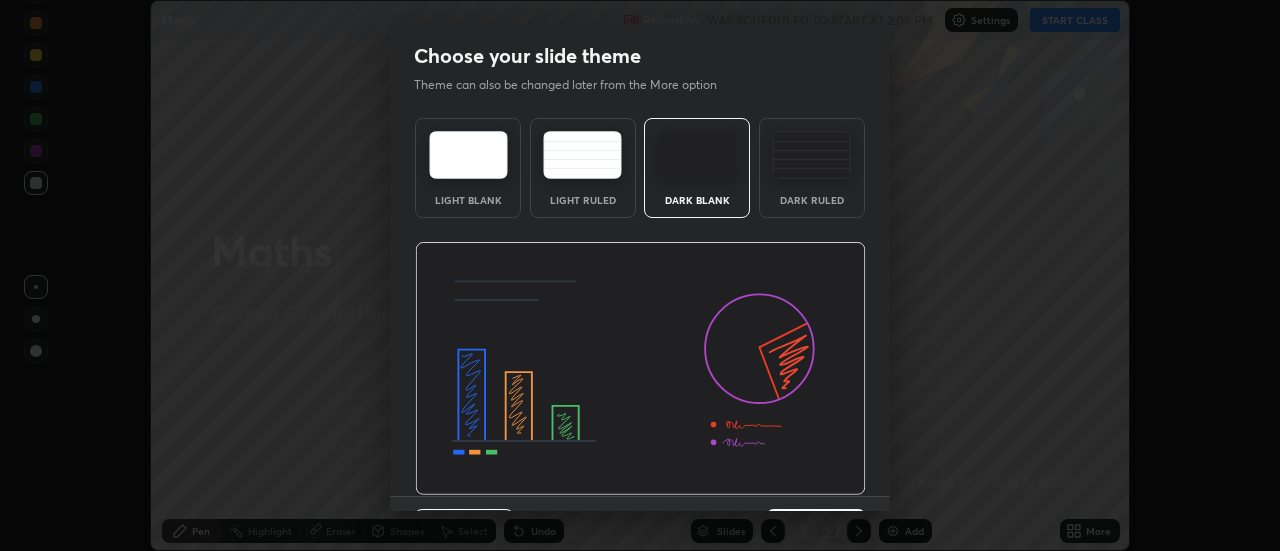 click at bounding box center [640, 369] 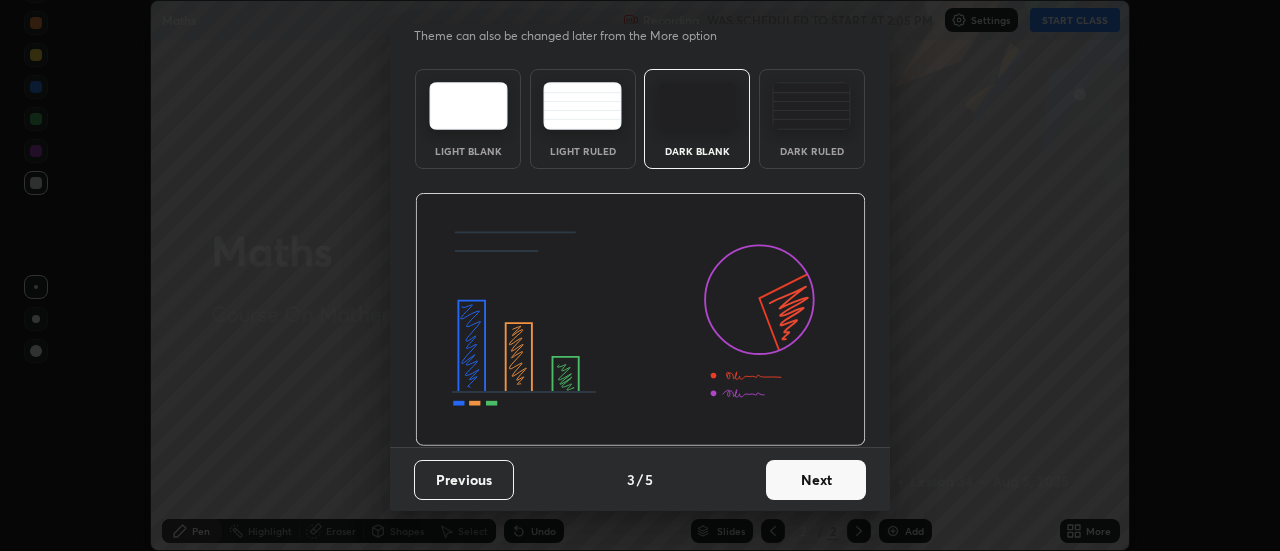 click on "Next" at bounding box center (816, 480) 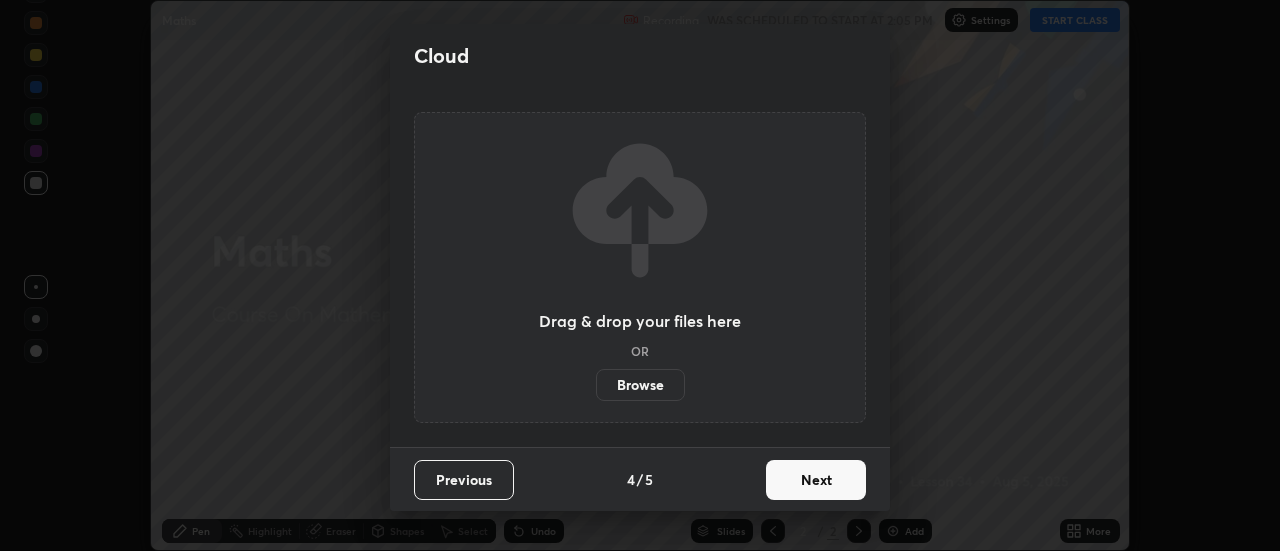 scroll, scrollTop: 0, scrollLeft: 0, axis: both 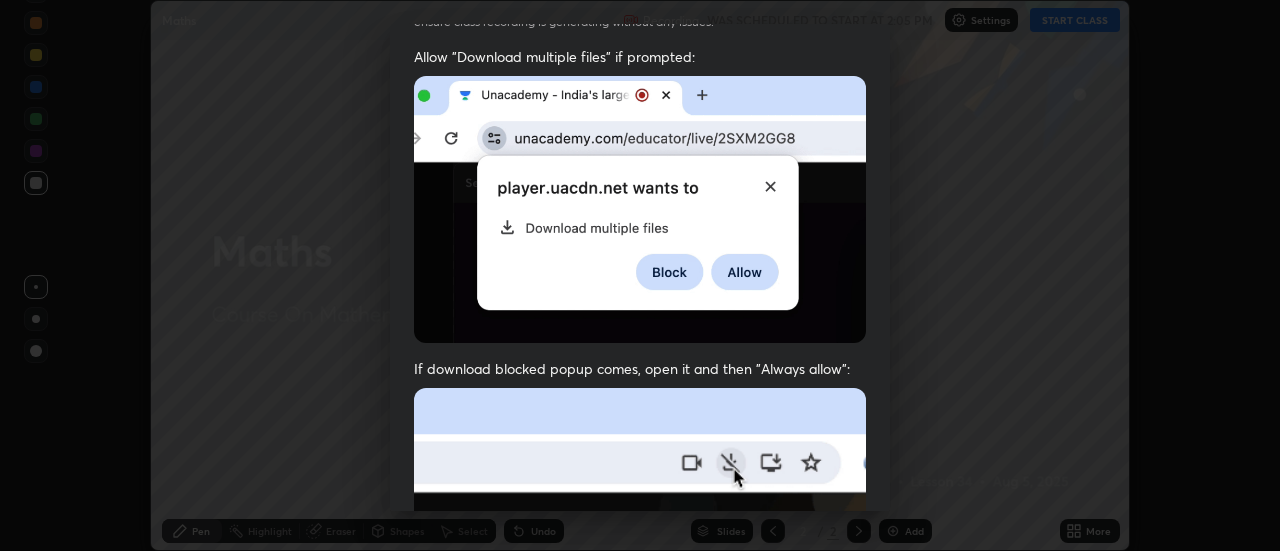 click at bounding box center [640, 606] 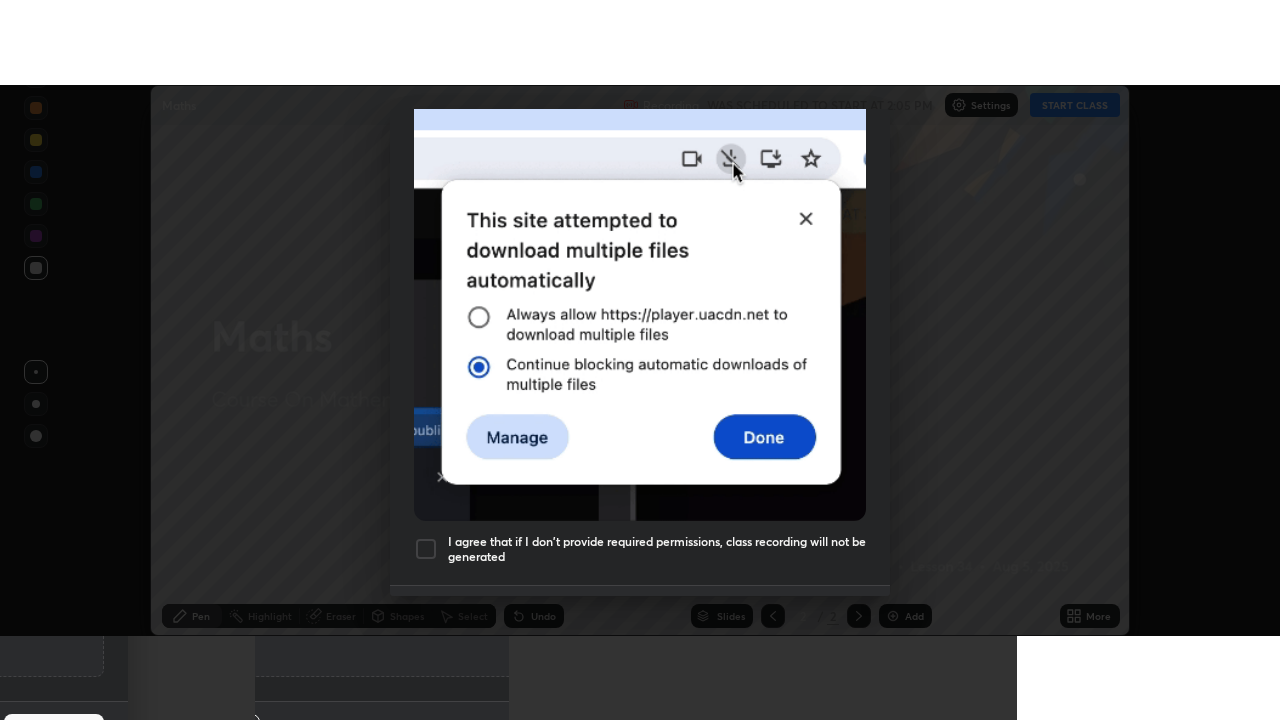 scroll, scrollTop: 513, scrollLeft: 0, axis: vertical 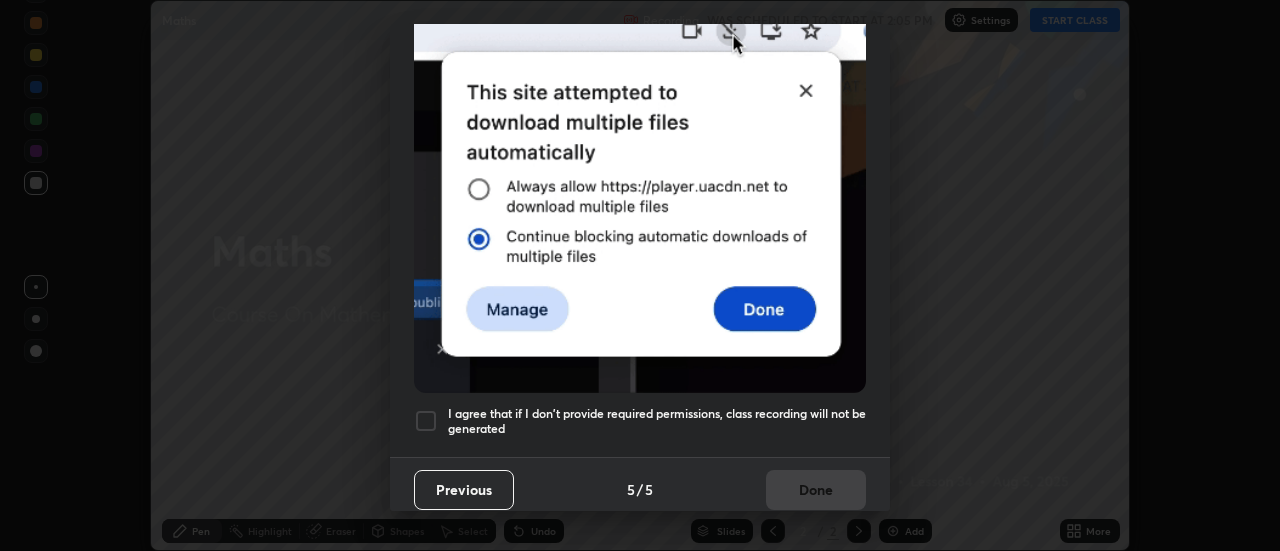 click on "I agree that if I don't provide required permissions, class recording will not be generated" at bounding box center (657, 421) 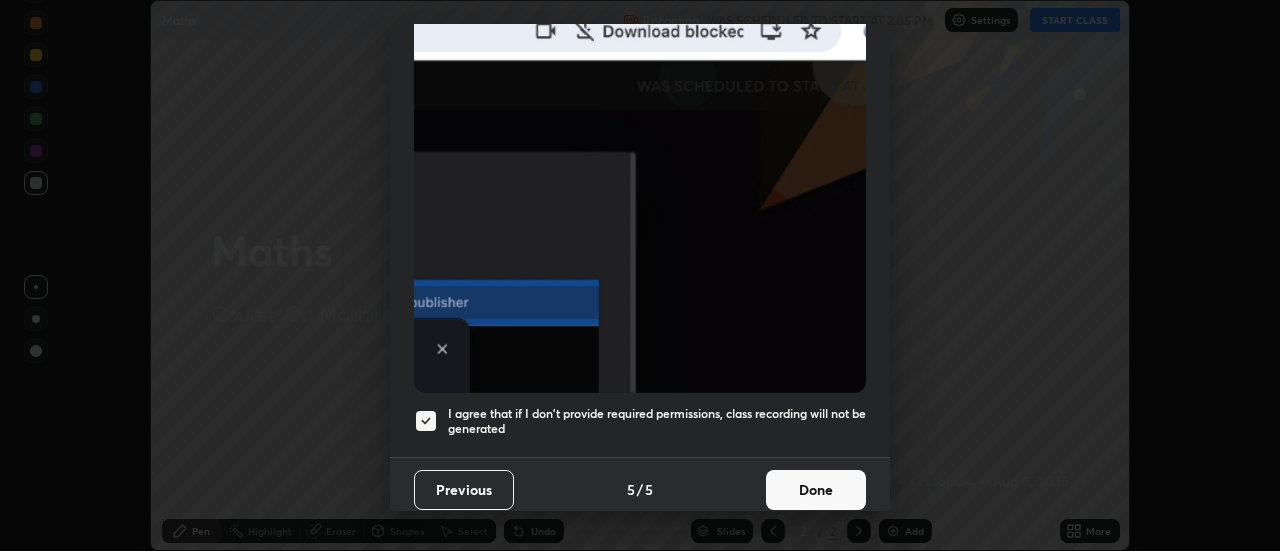 click on "Done" at bounding box center (816, 490) 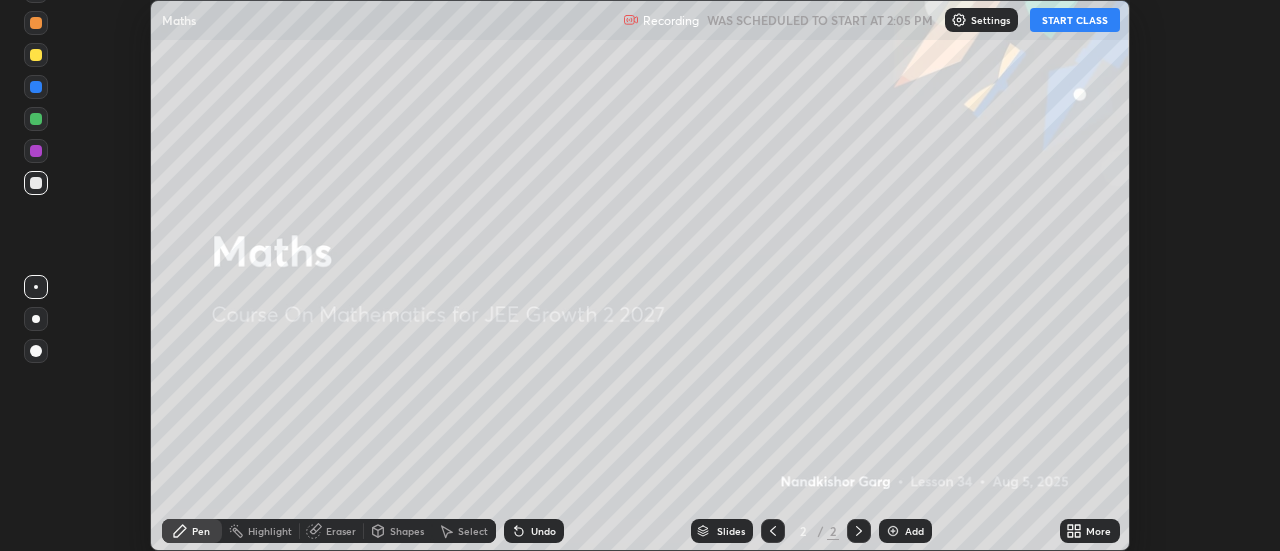 click on "START CLASS" at bounding box center [1075, 20] 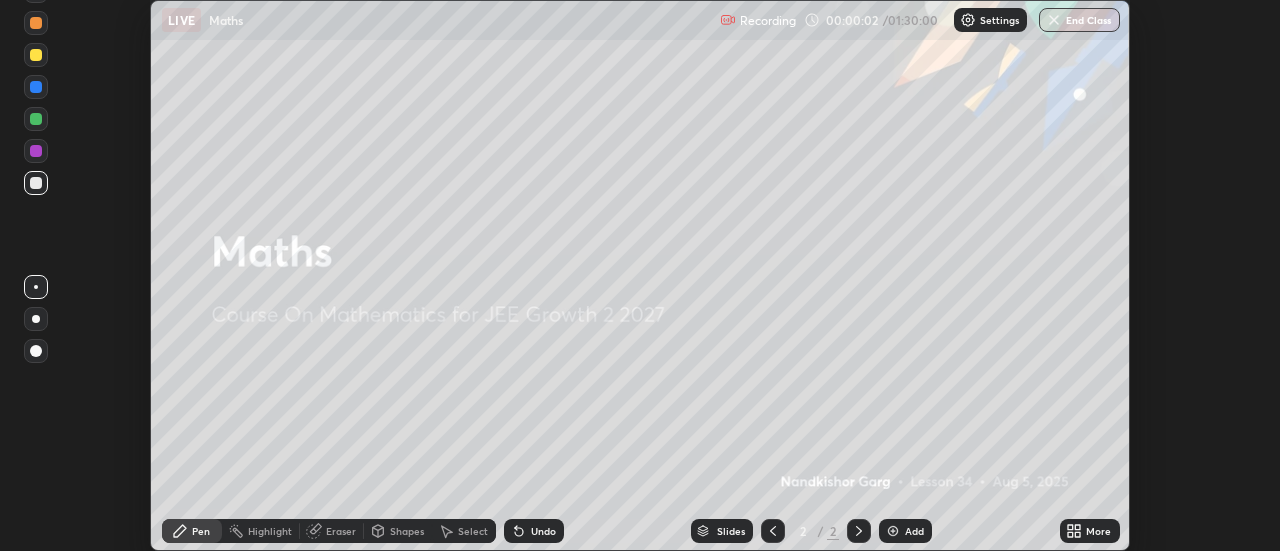 click on "Add" at bounding box center [905, 531] 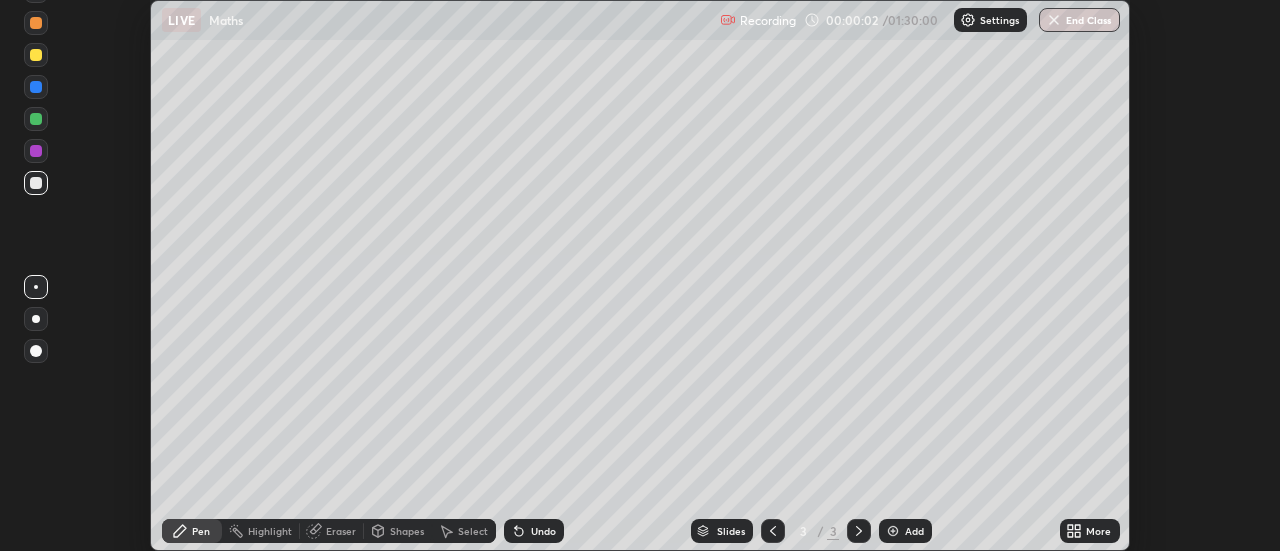 click on "More" at bounding box center [1090, 531] 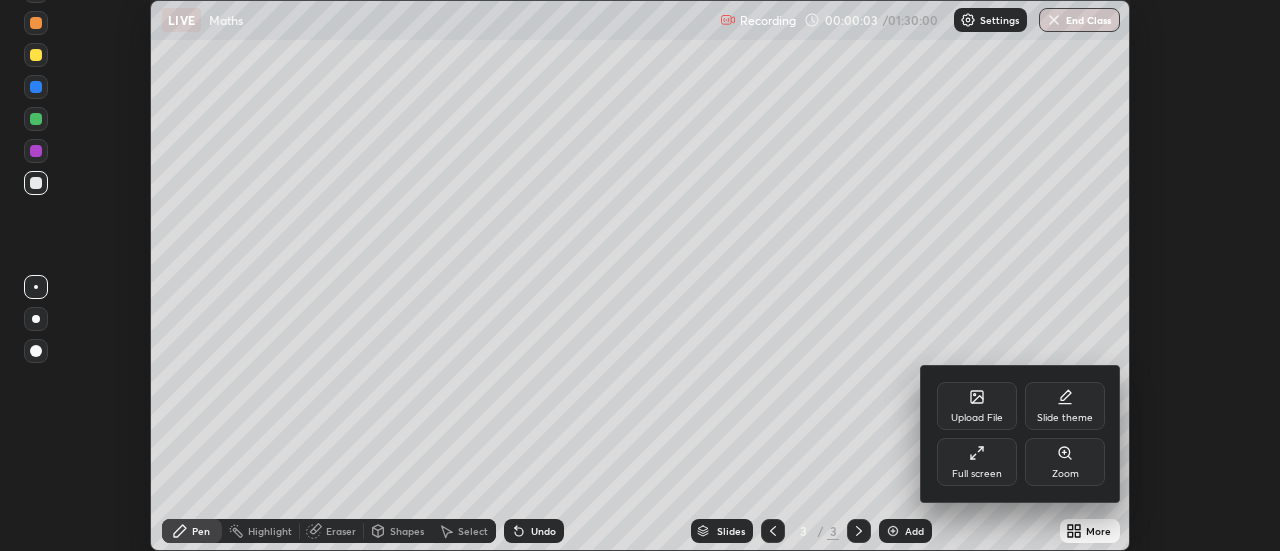 click on "Full screen" at bounding box center [977, 462] 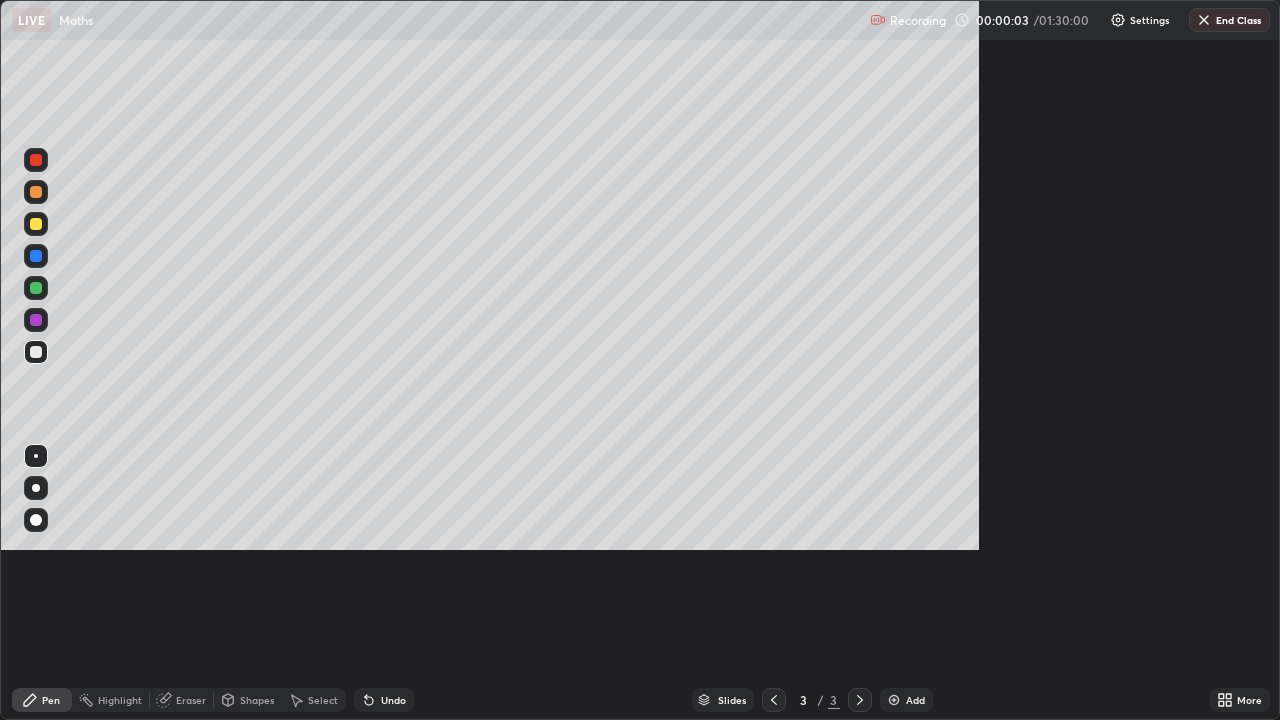 scroll, scrollTop: 99280, scrollLeft: 98720, axis: both 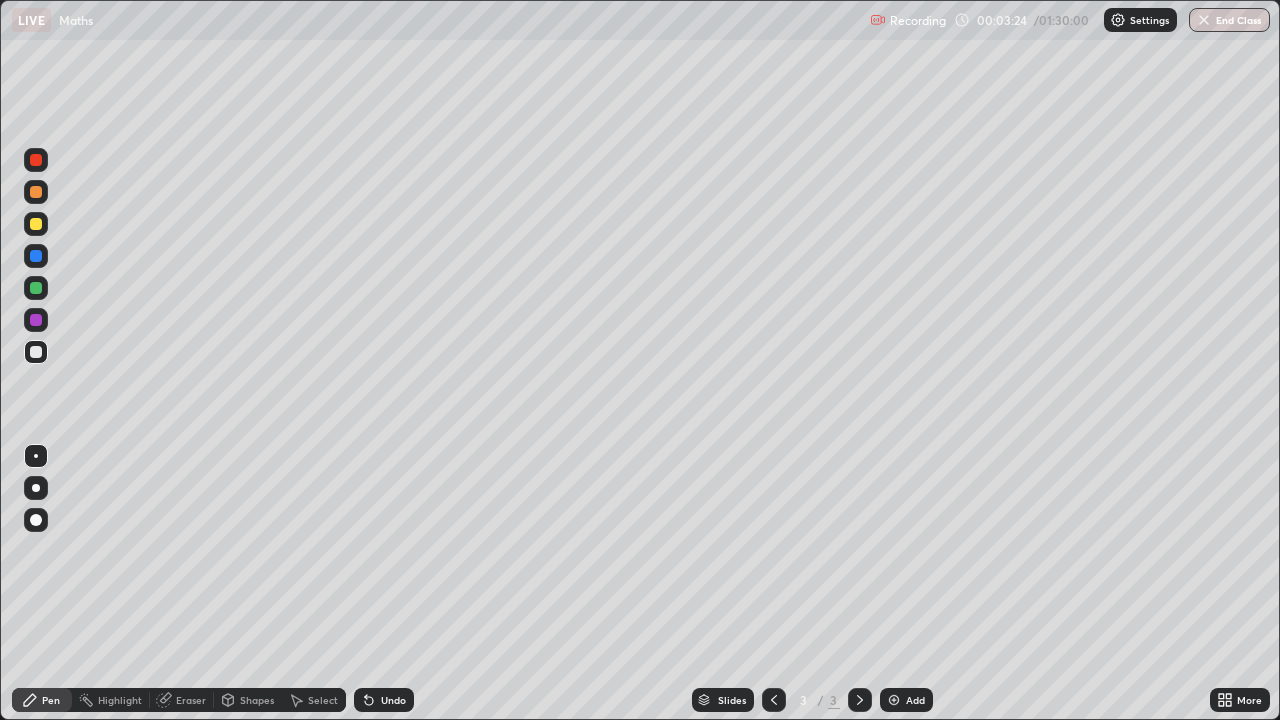 click on "Eraser" at bounding box center (191, 700) 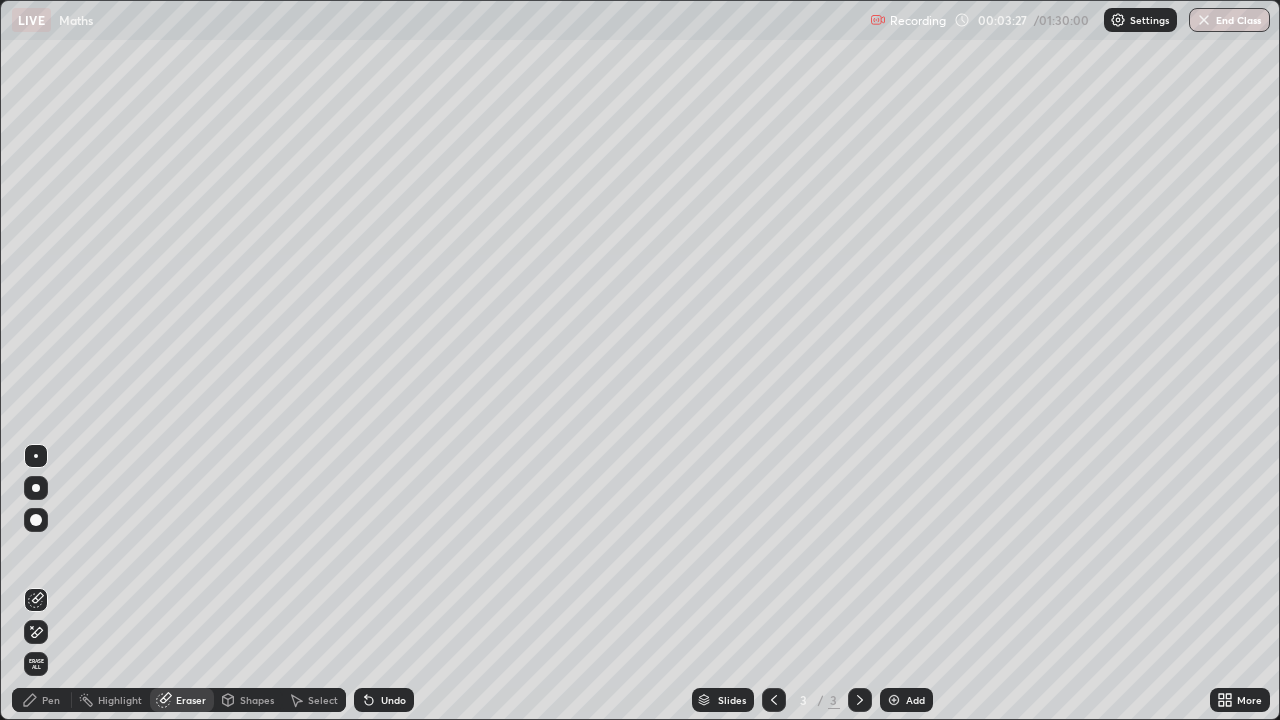 click on "Pen" at bounding box center [42, 700] 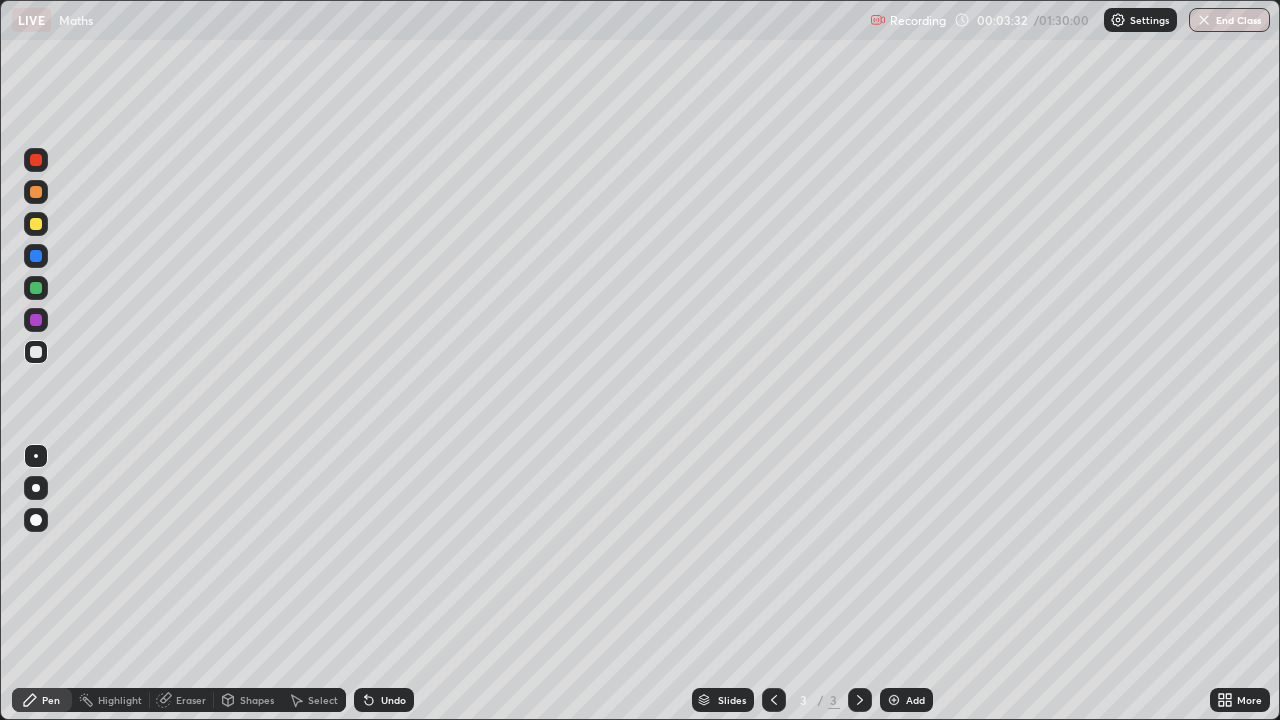 click on "Select" at bounding box center (323, 700) 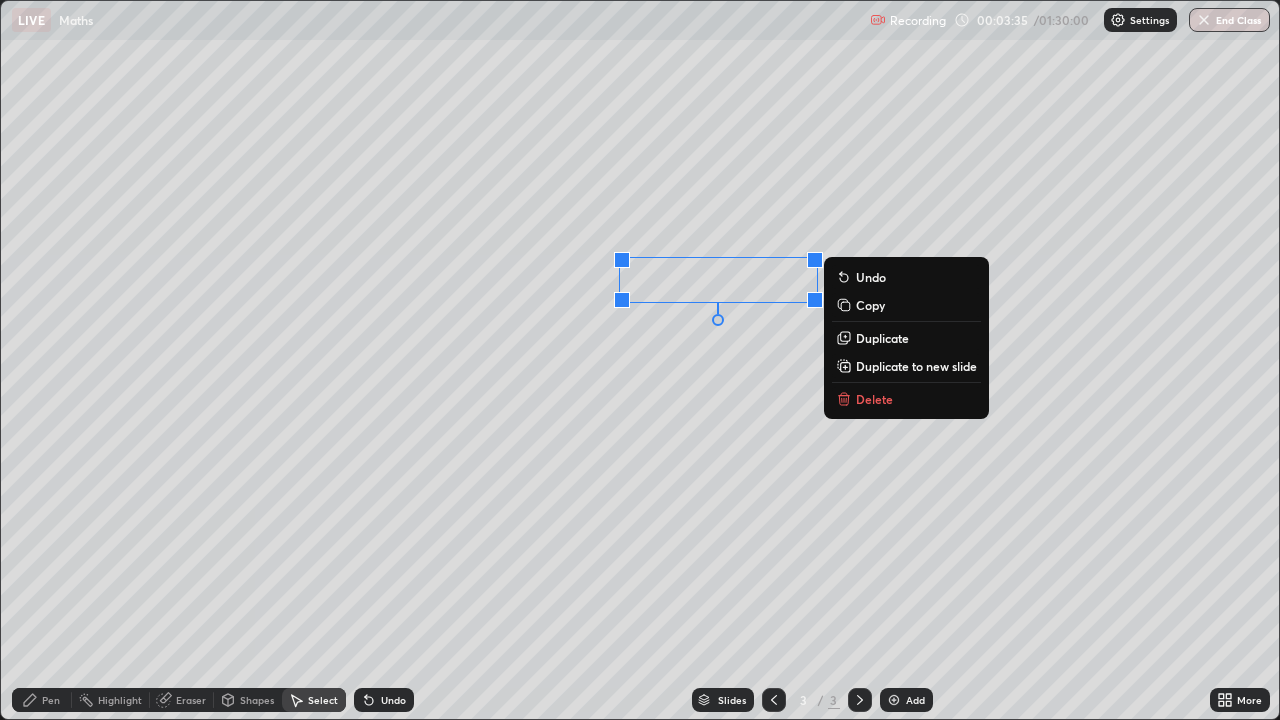click on "0 ° Undo Copy Duplicate Duplicate to new slide Delete" at bounding box center (640, 360) 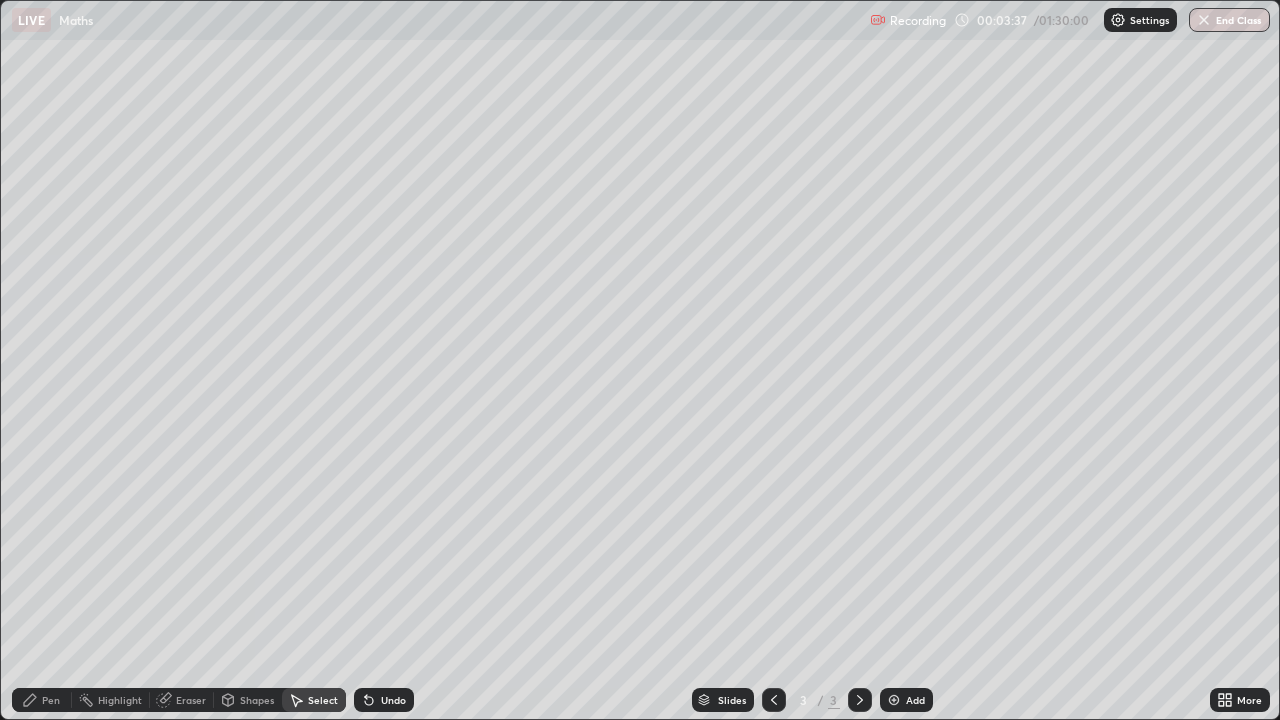 click on "Pen" at bounding box center [42, 700] 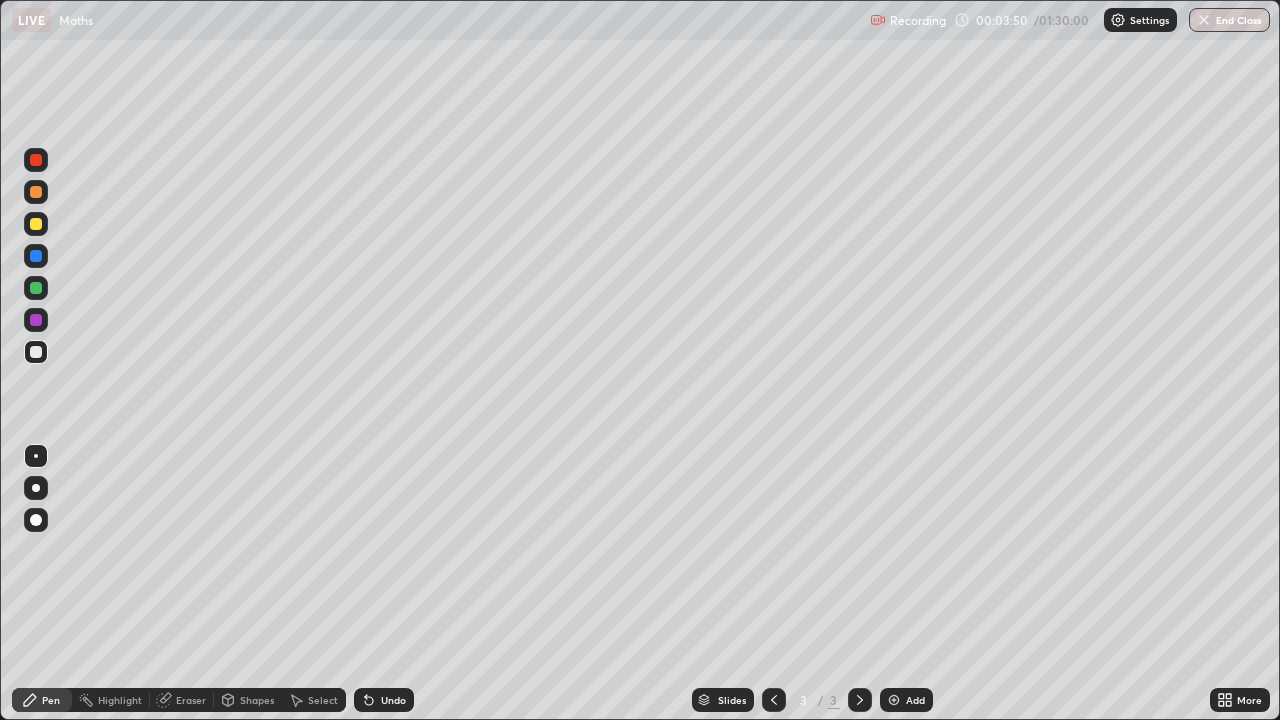 click on "Undo" at bounding box center (393, 700) 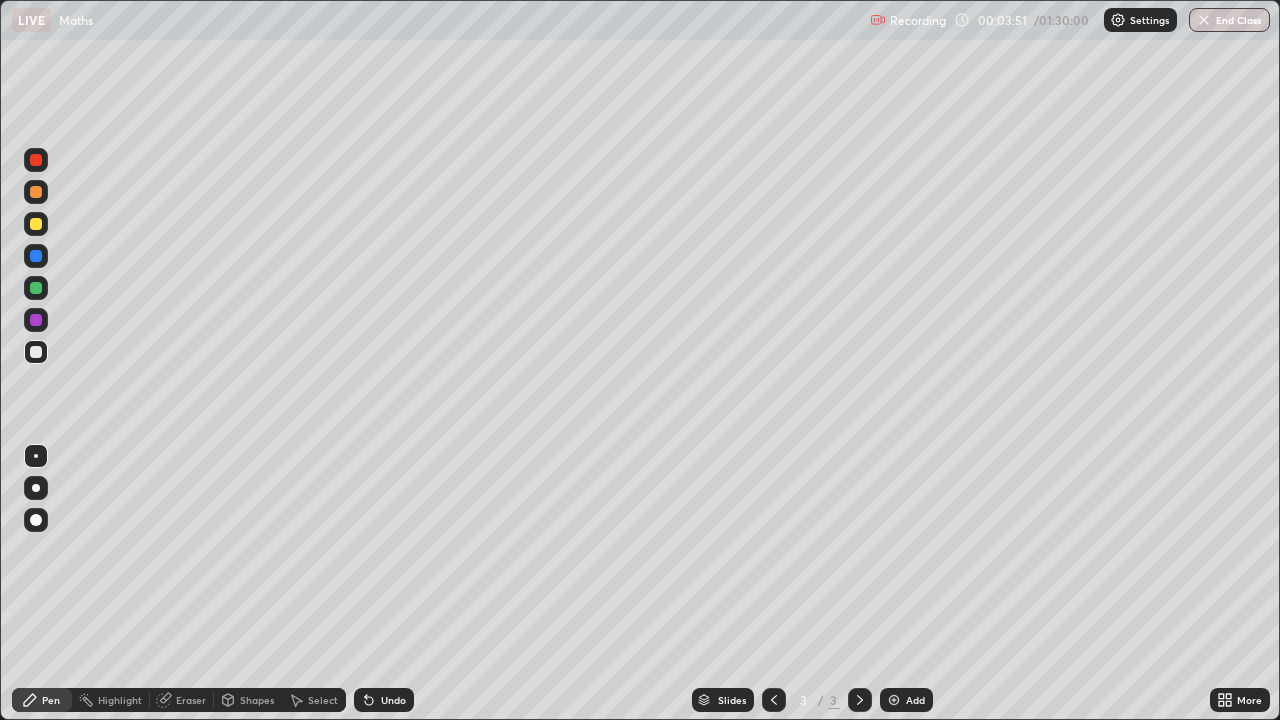 click on "Undo" at bounding box center [384, 700] 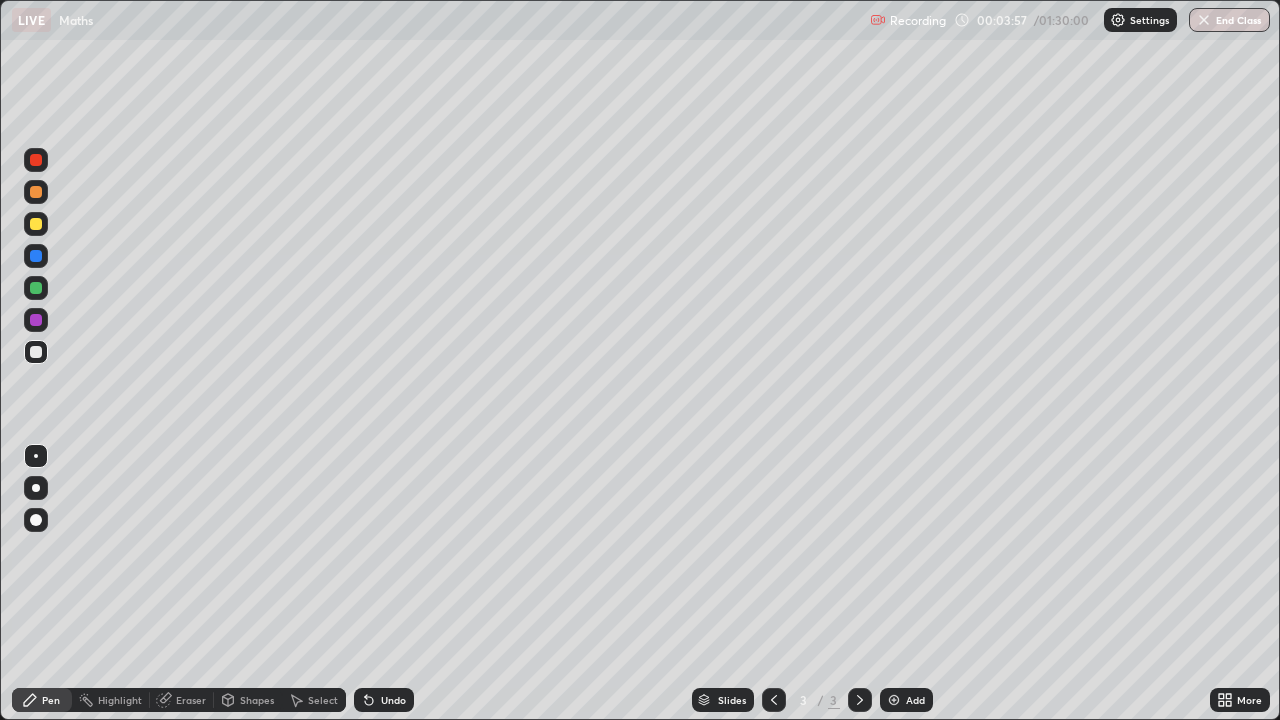 click on "Undo" at bounding box center (393, 700) 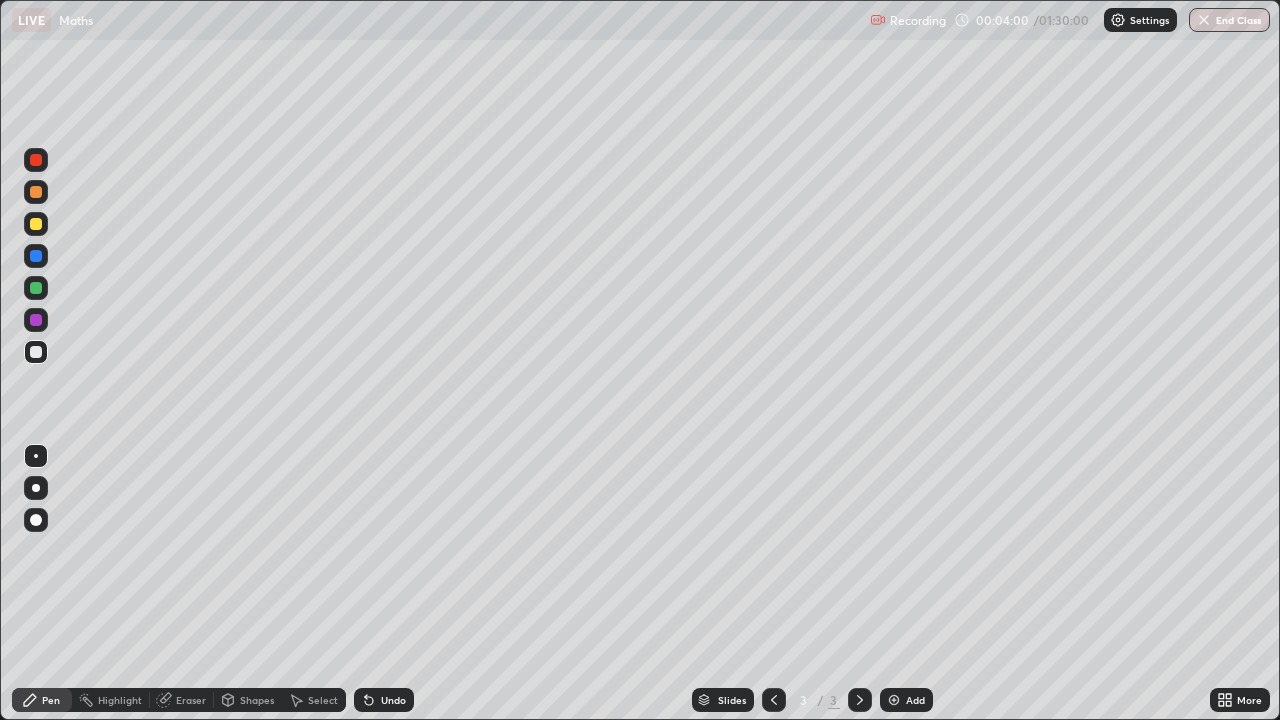 click on "Undo" at bounding box center (393, 700) 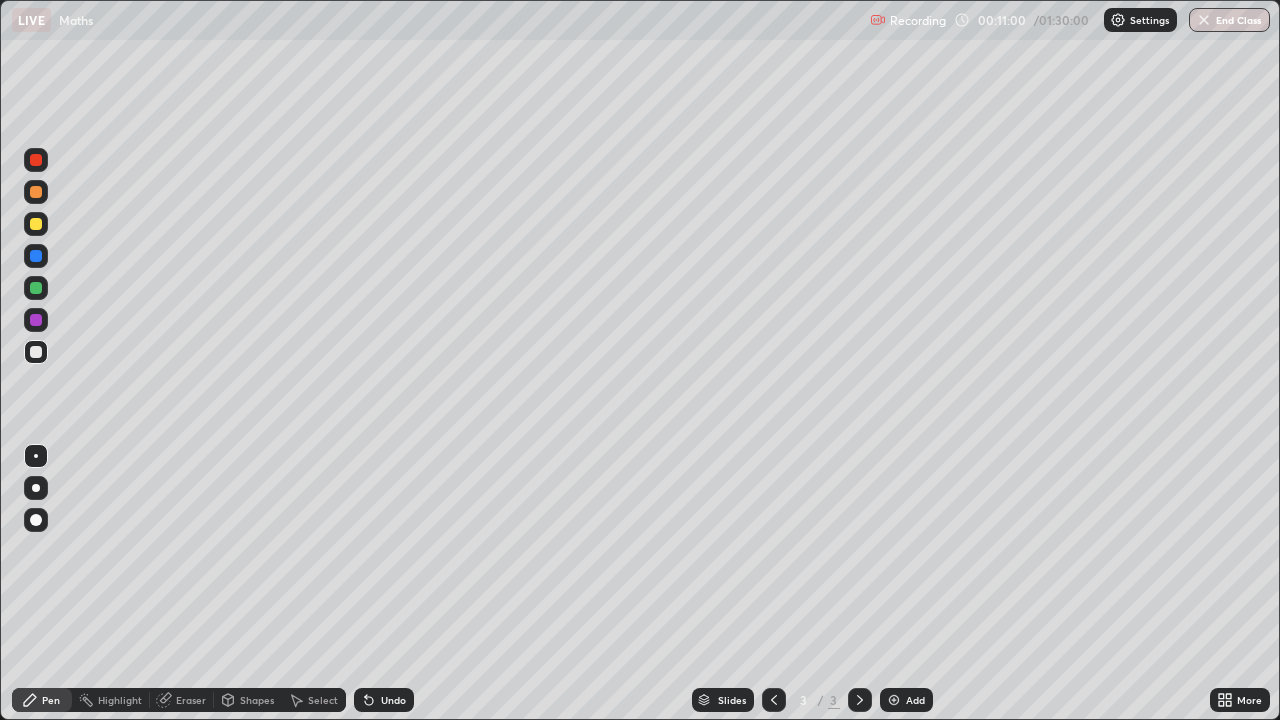 click 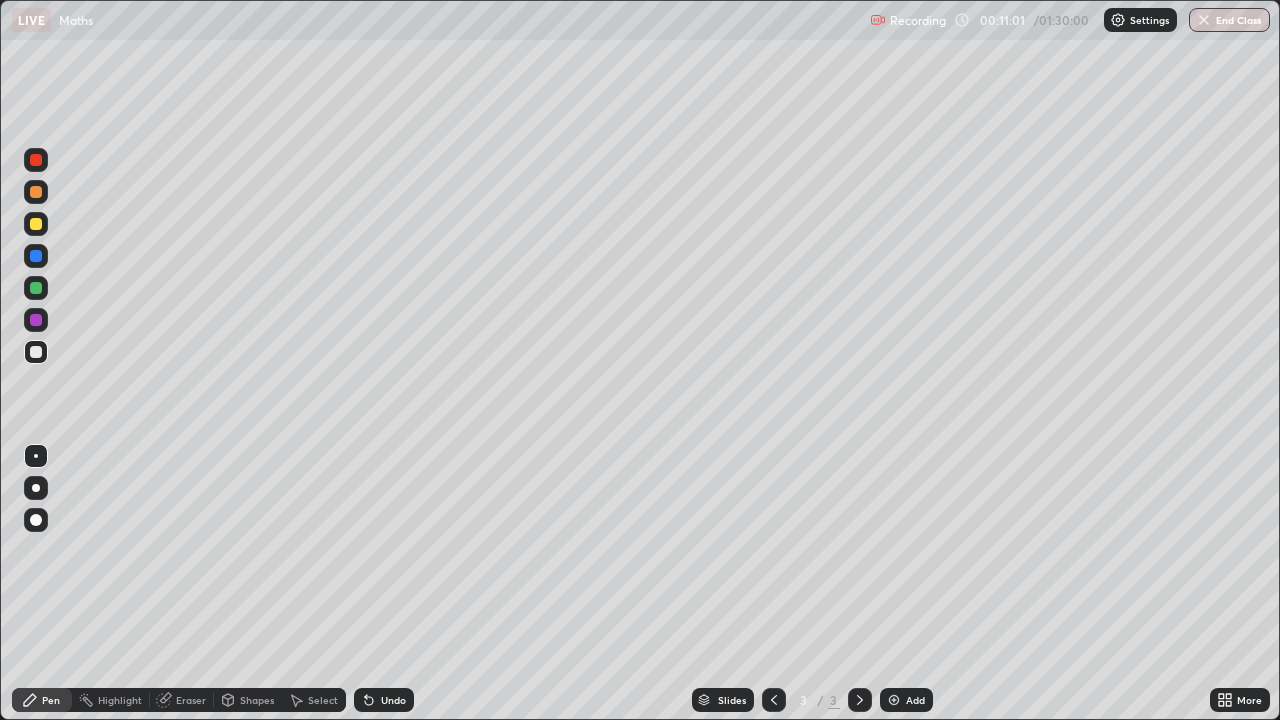 click on "Undo" at bounding box center (393, 700) 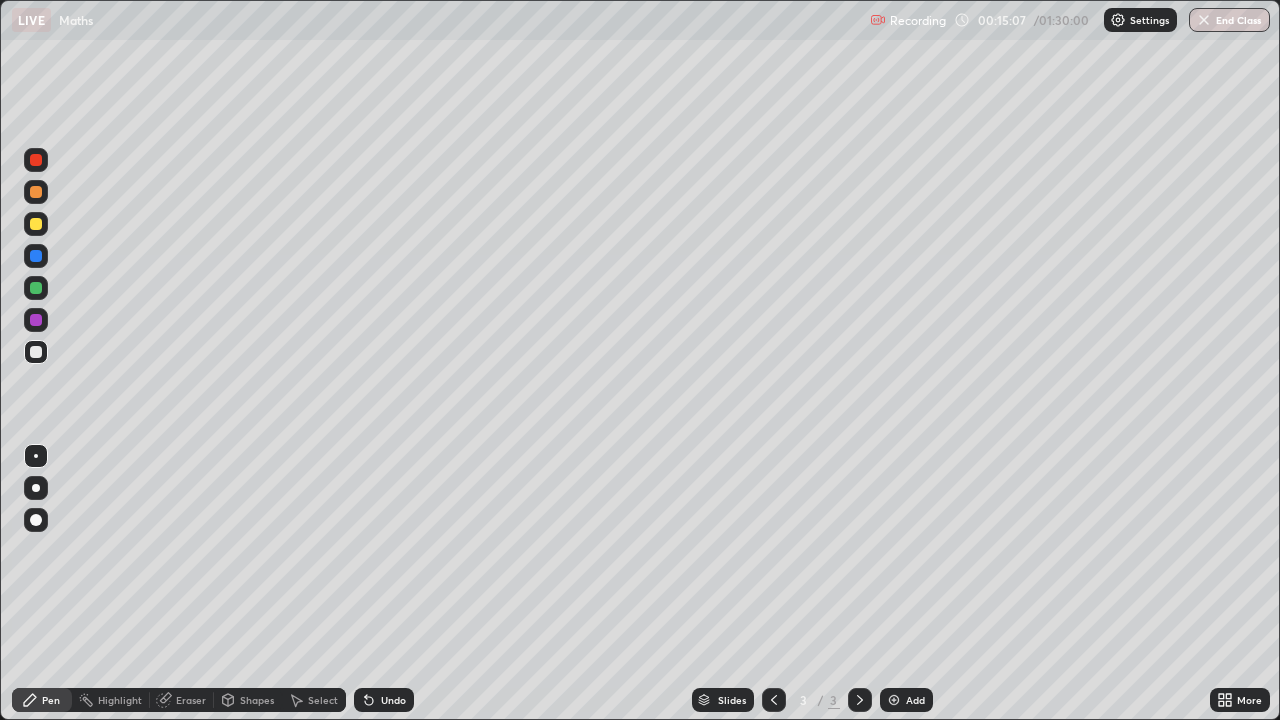 click at bounding box center [36, 288] 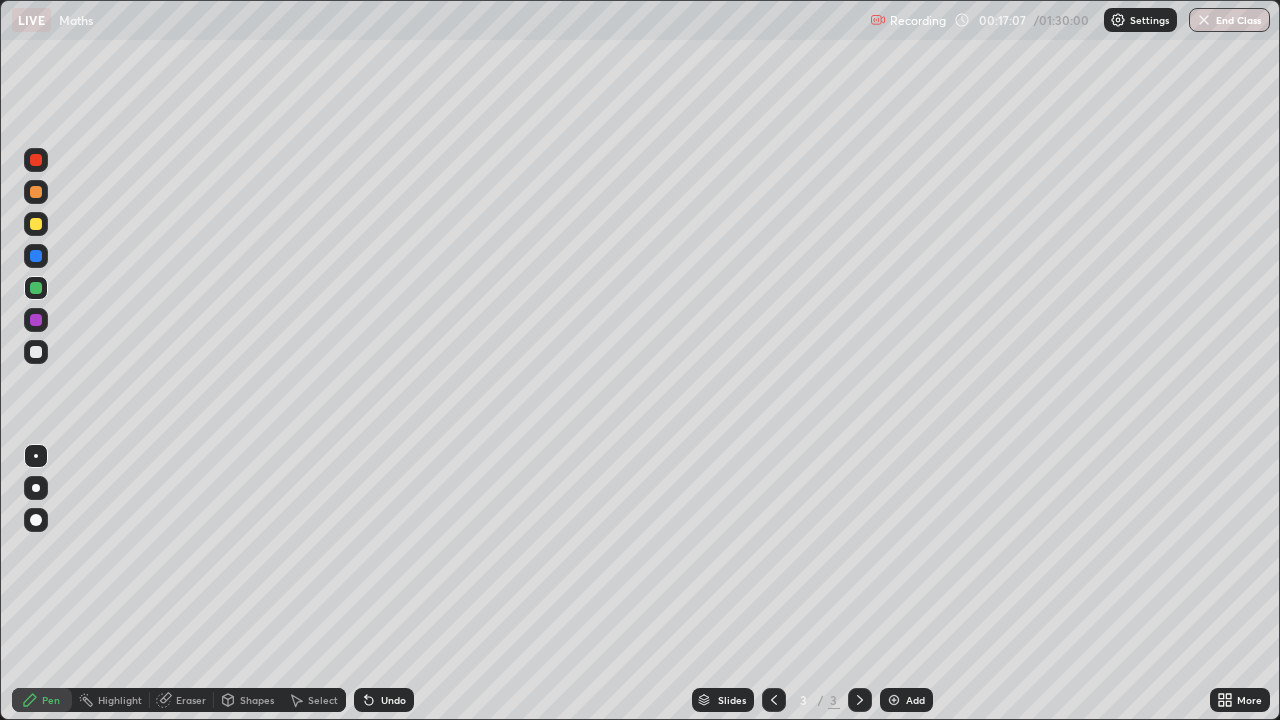 click at bounding box center [36, 352] 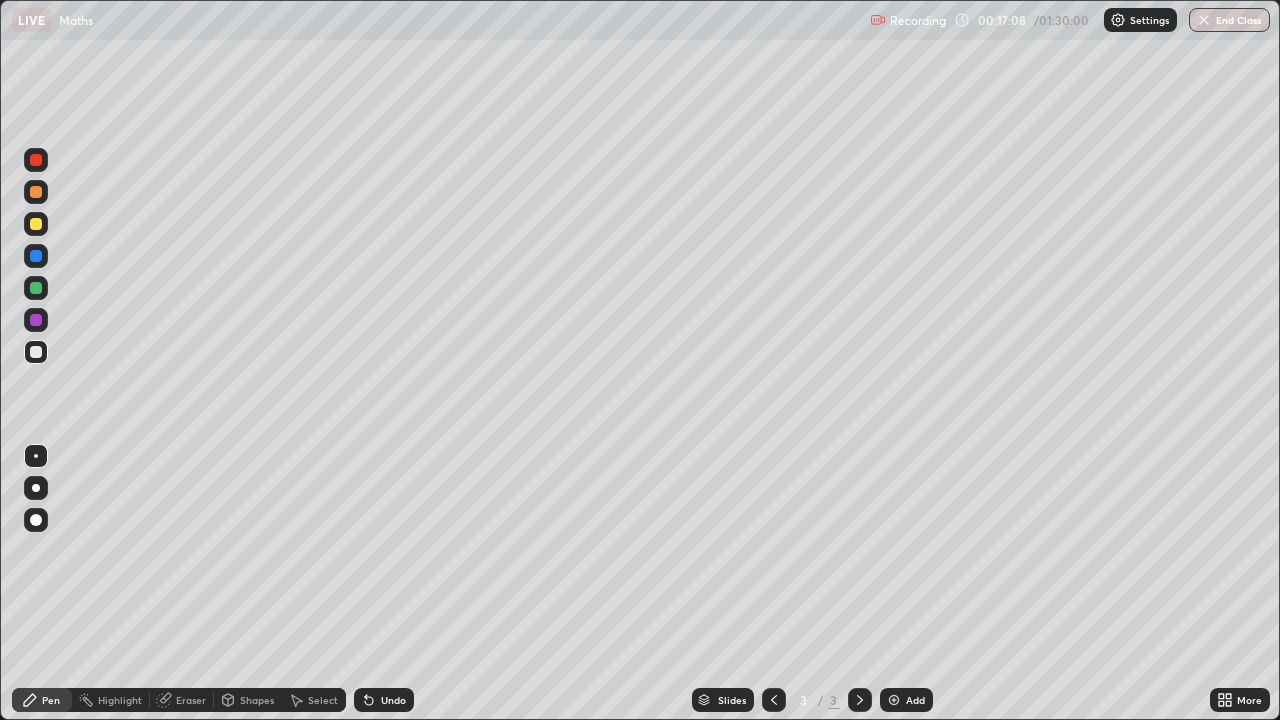 click on "Select" at bounding box center [323, 700] 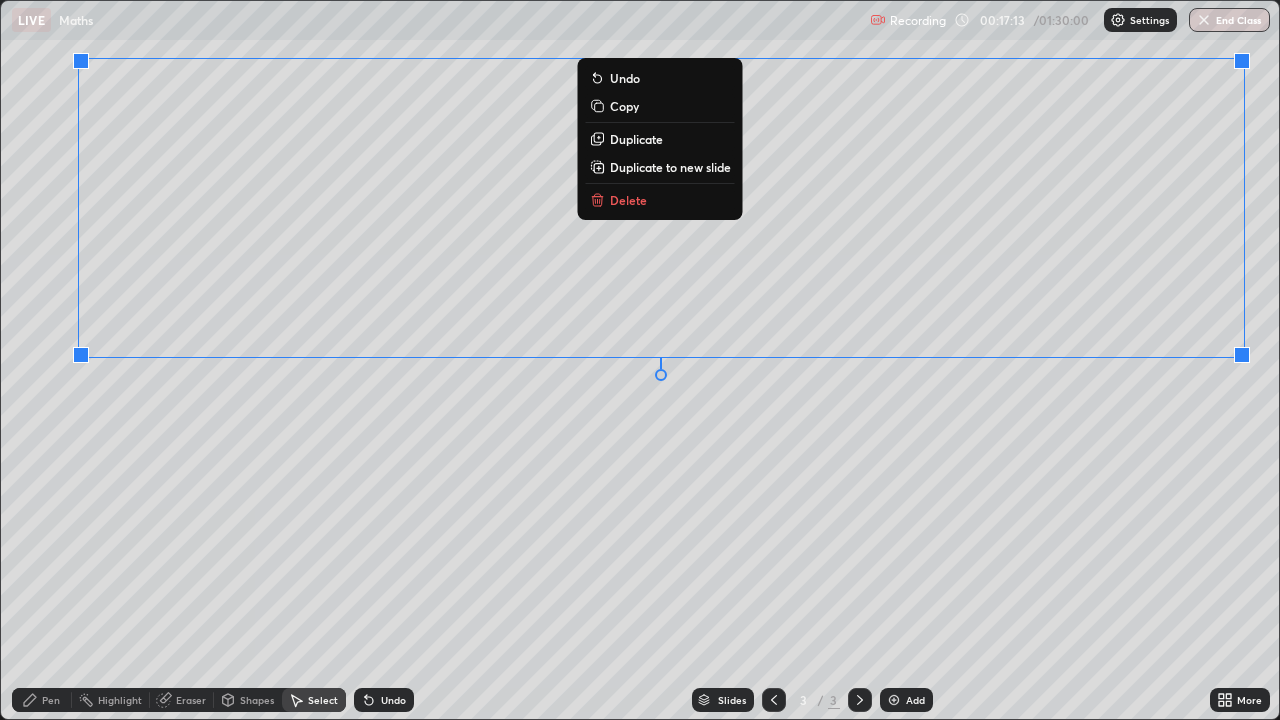 click on "Delete" at bounding box center [660, 200] 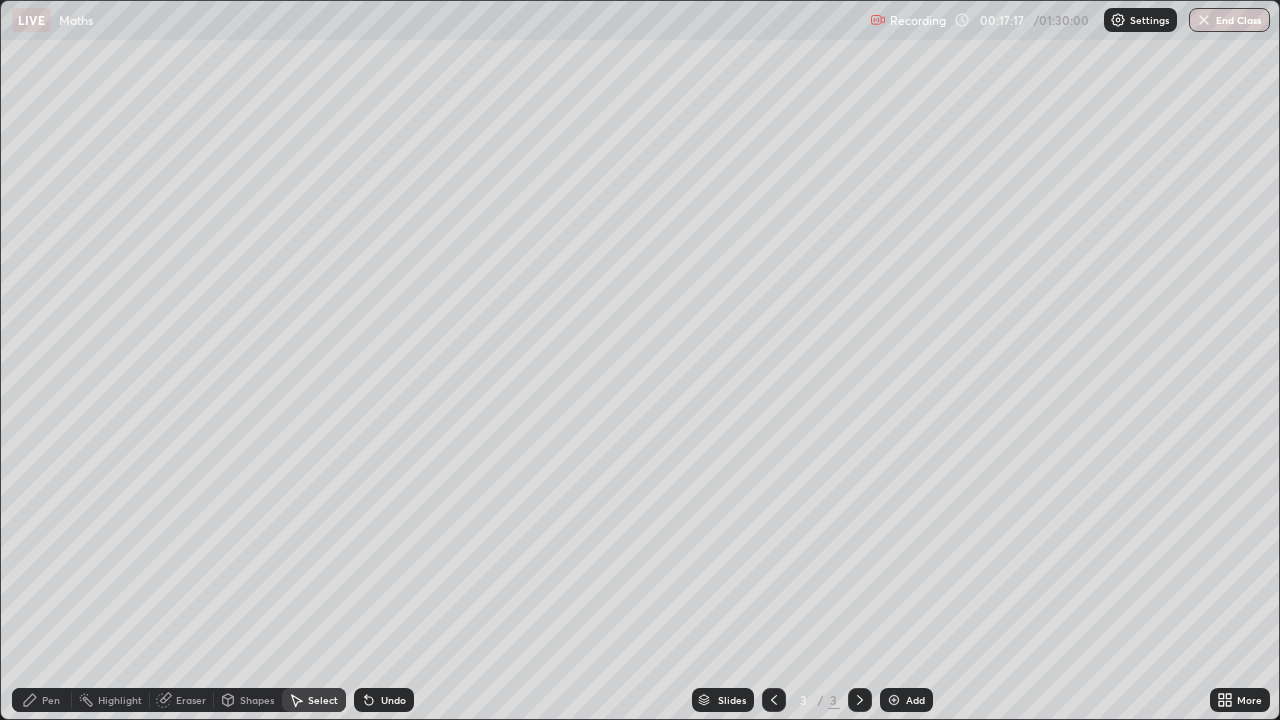 click on "Pen" at bounding box center [51, 700] 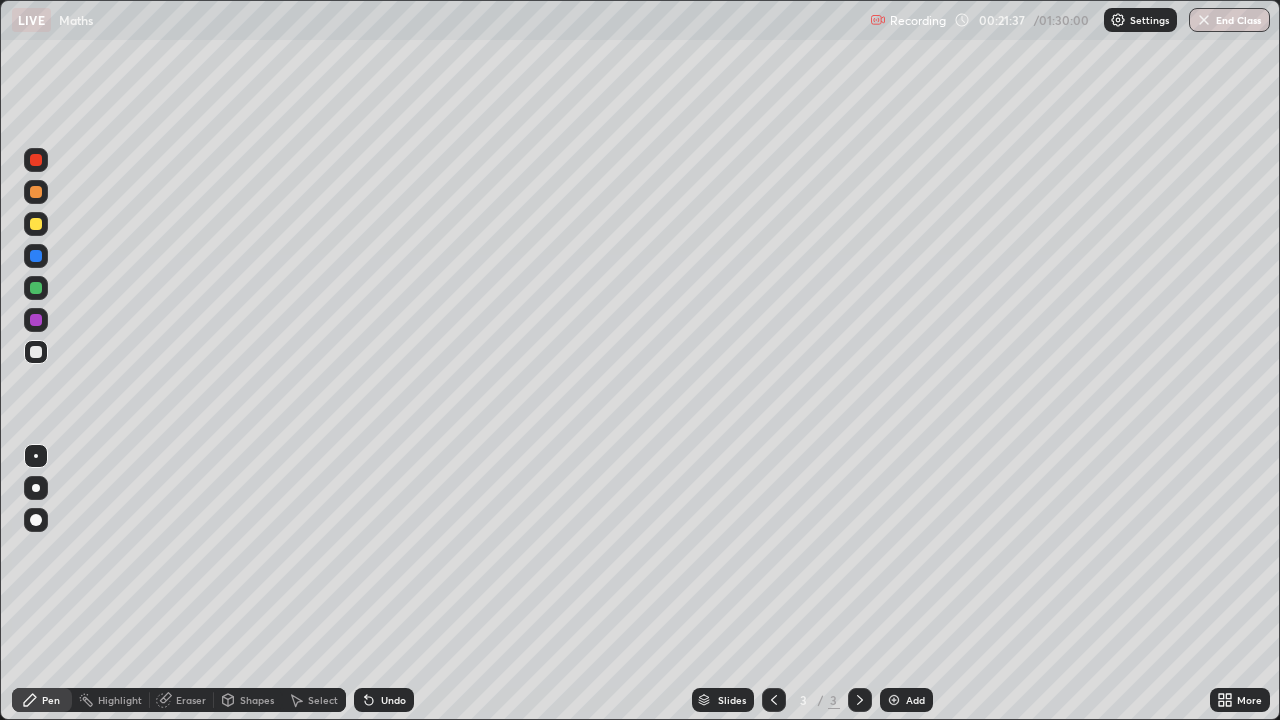 click on "Select" at bounding box center [323, 700] 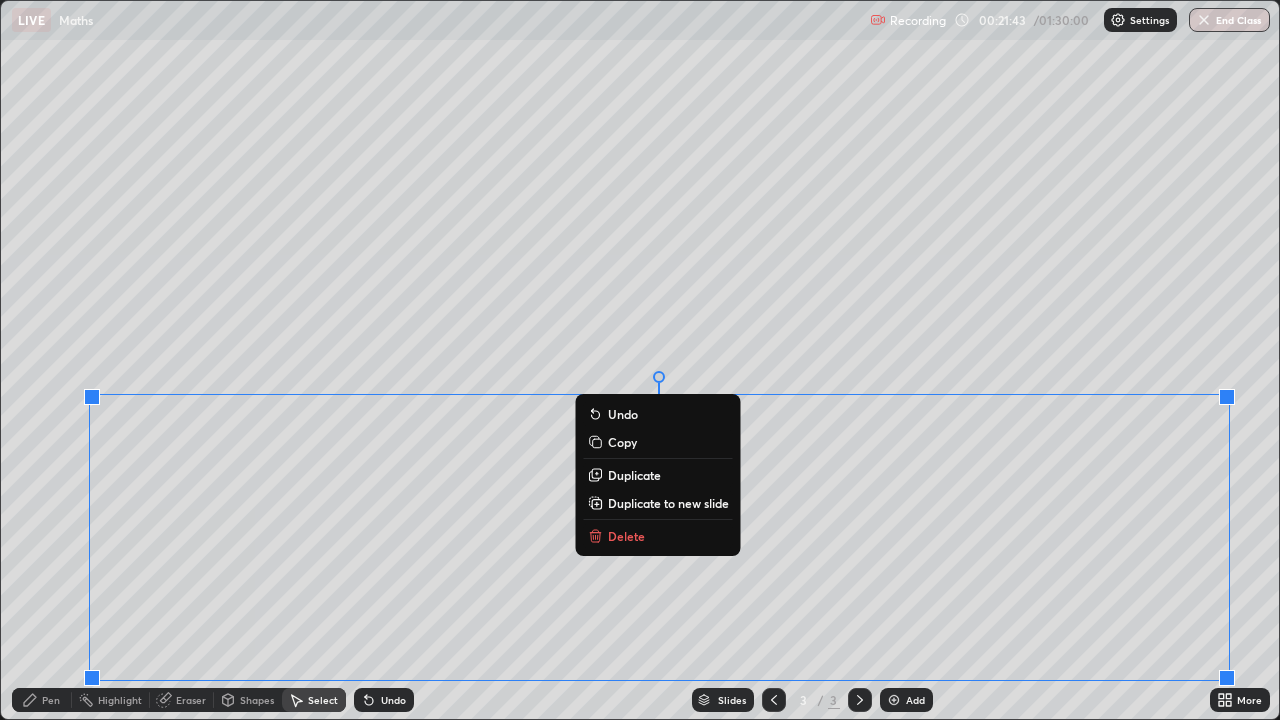 click on "Delete" at bounding box center [626, 536] 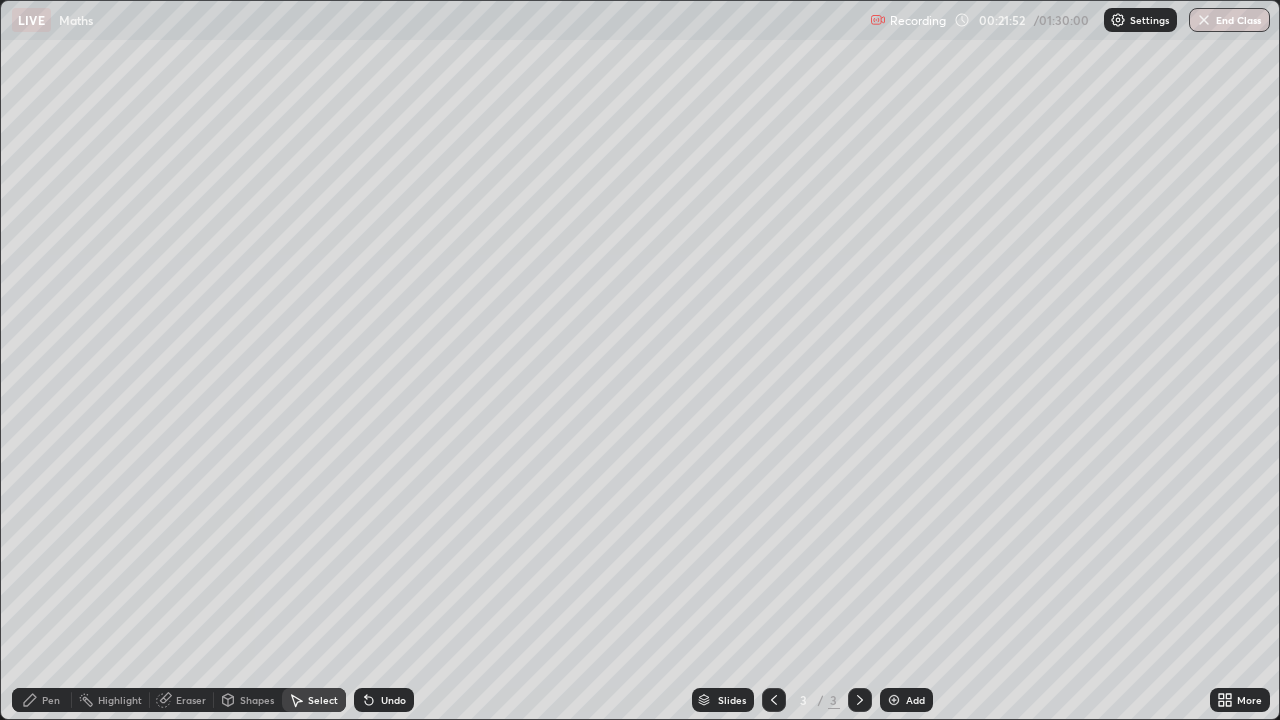 click on "Pen" at bounding box center [42, 700] 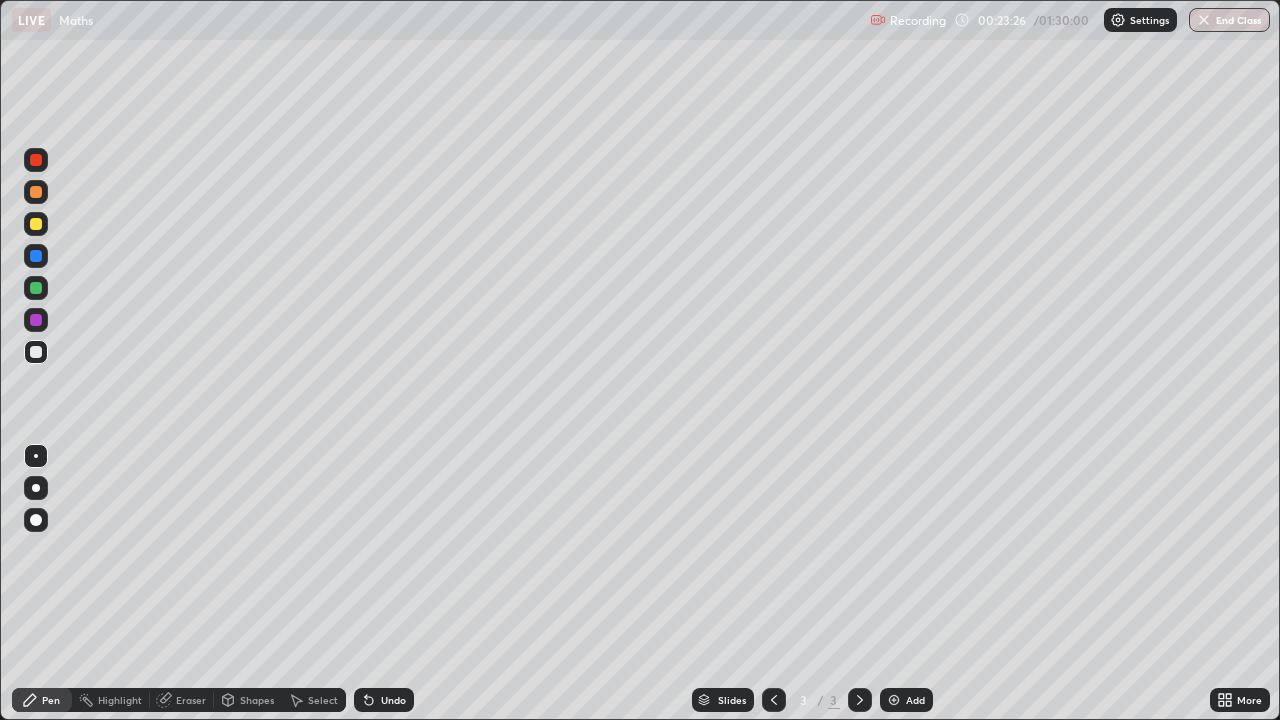 click 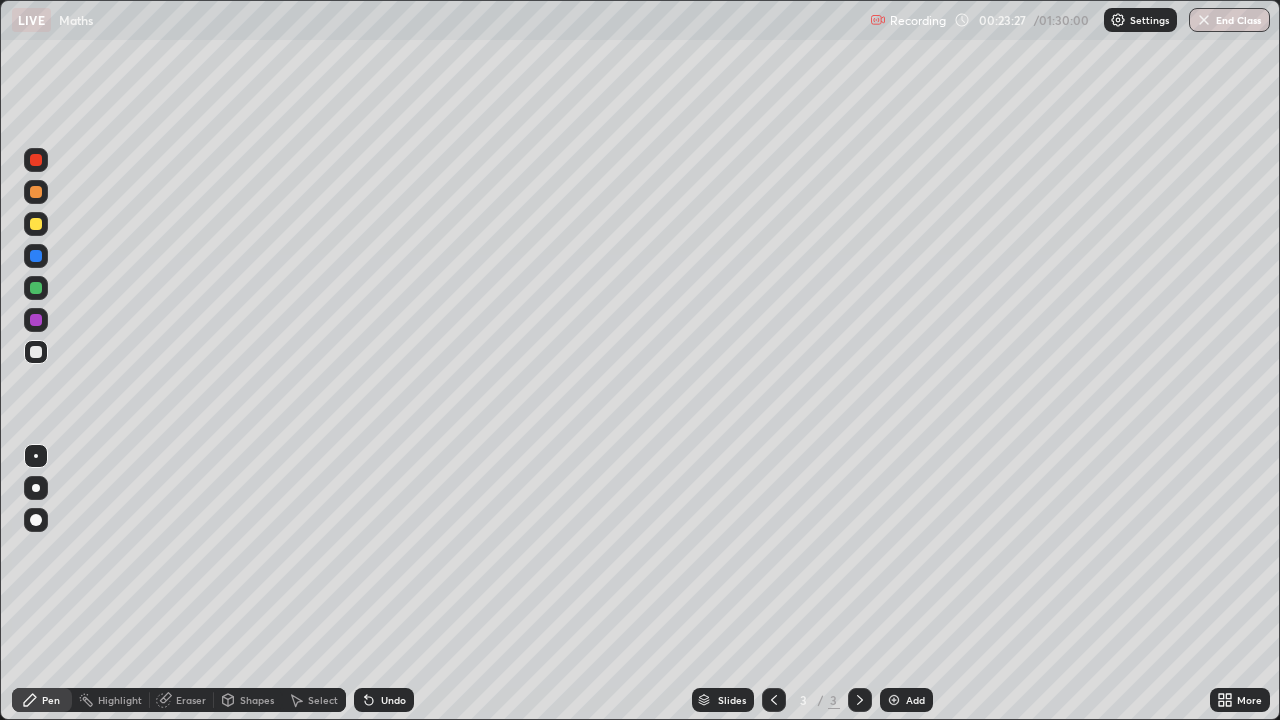 click on "Undo" at bounding box center (384, 700) 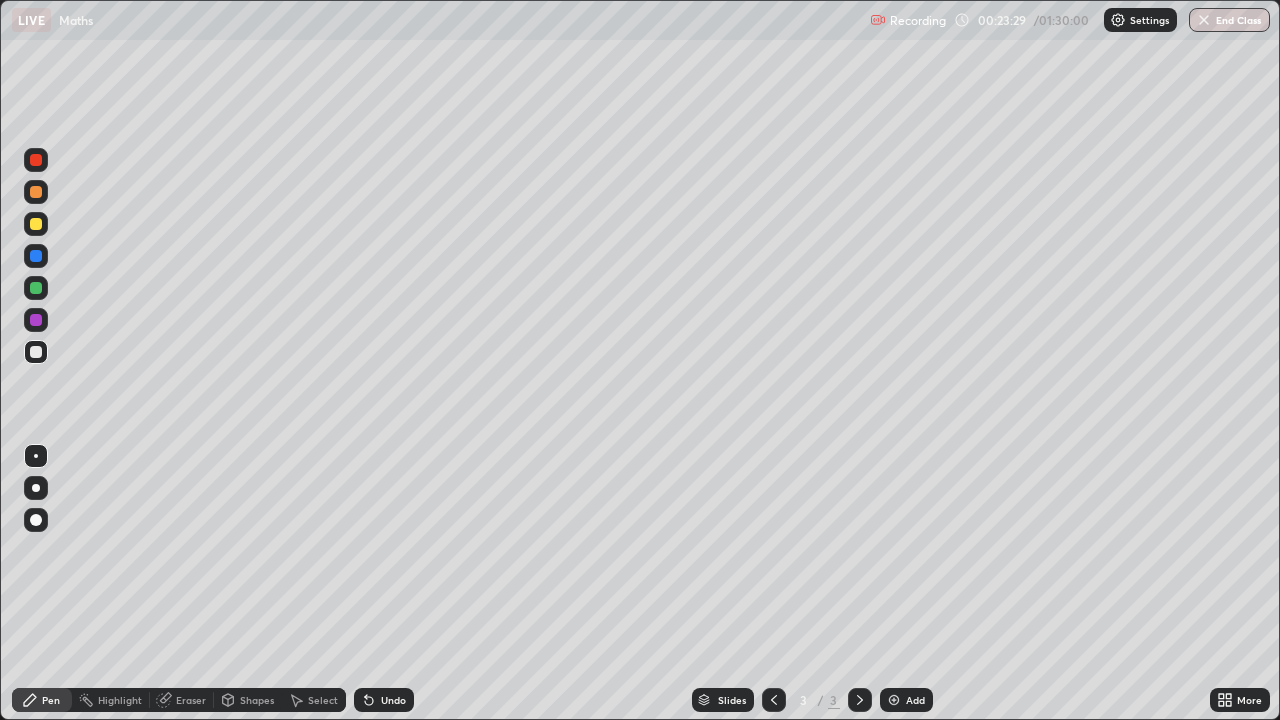click on "Pen" at bounding box center (42, 700) 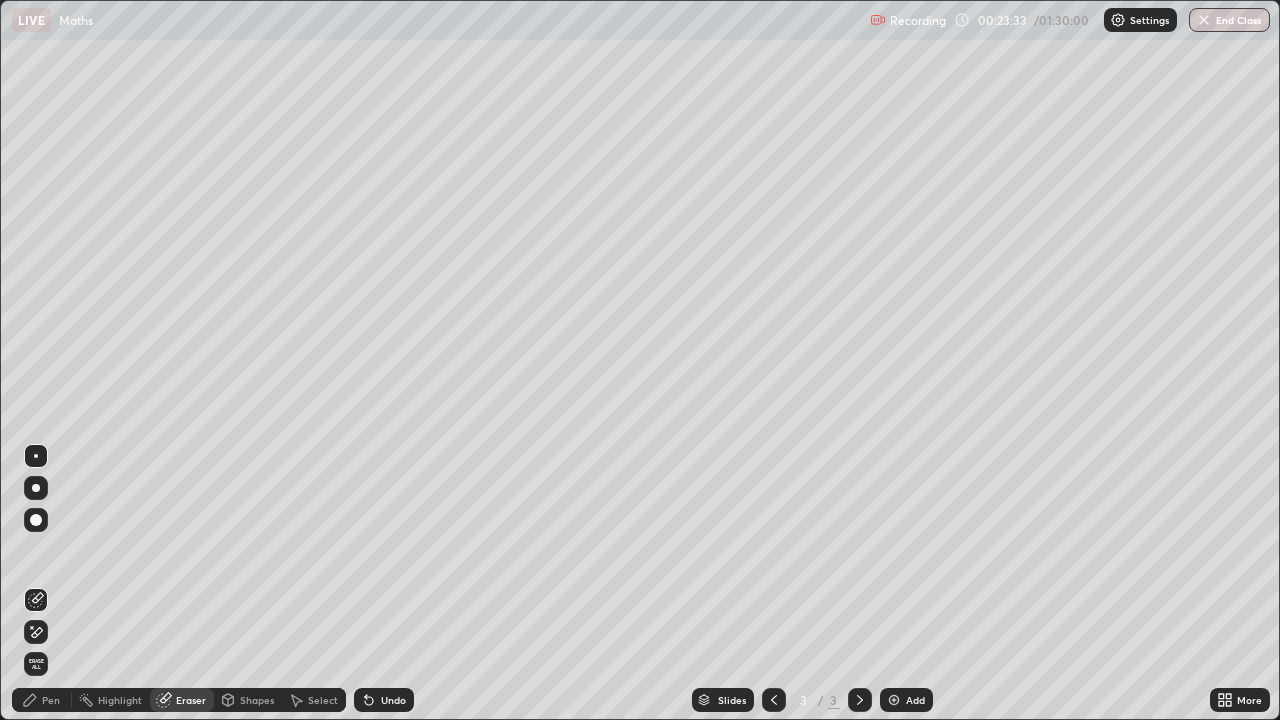 click on "Pen" at bounding box center (42, 700) 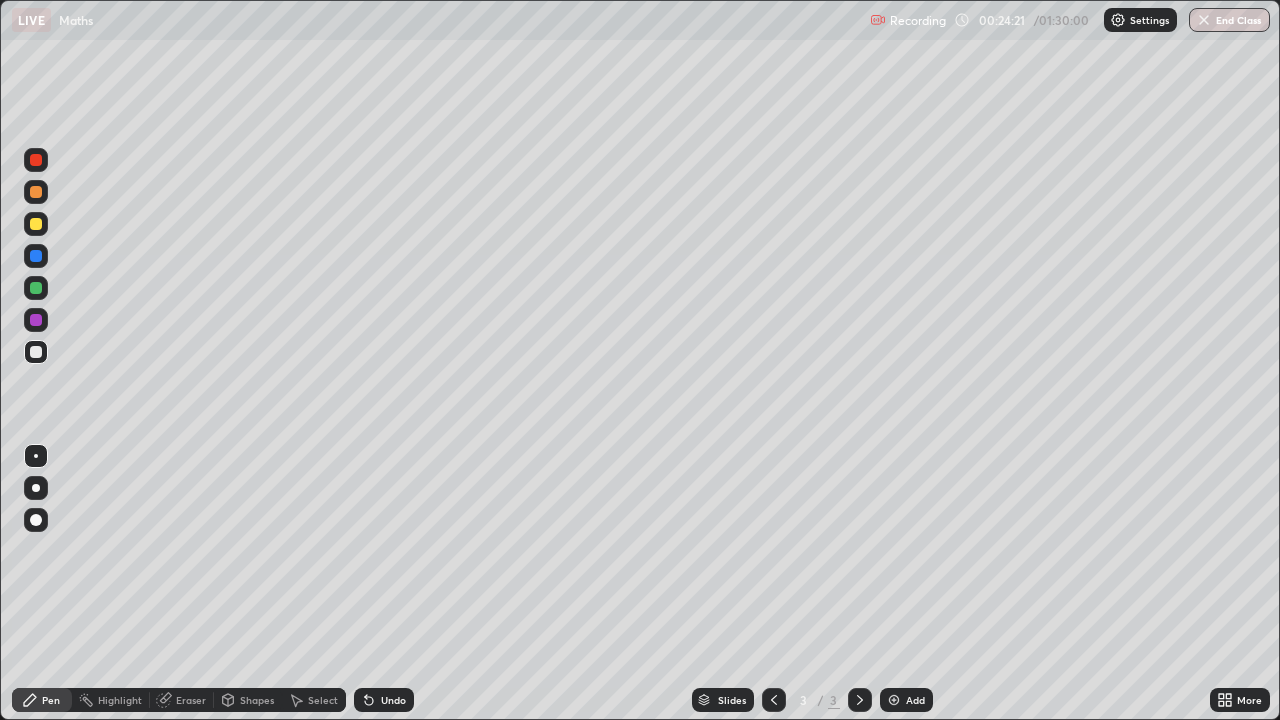 click on "Erase all" at bounding box center [36, 360] 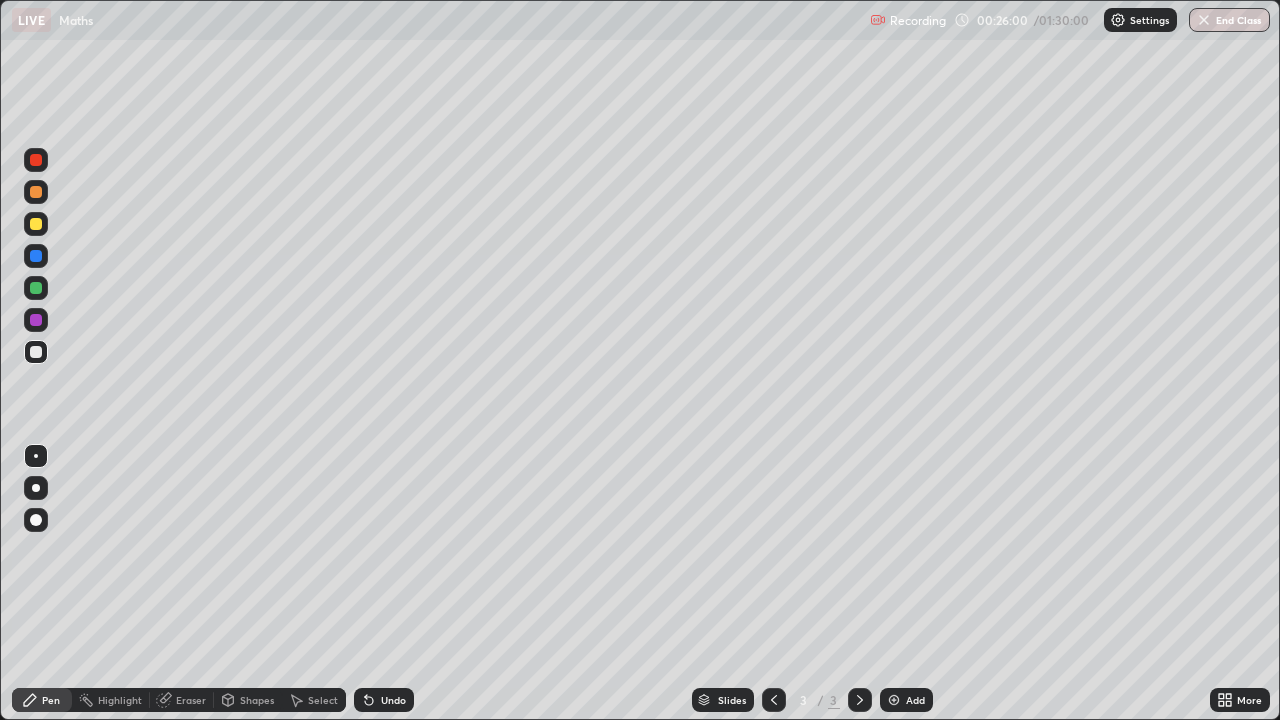 click at bounding box center [36, 288] 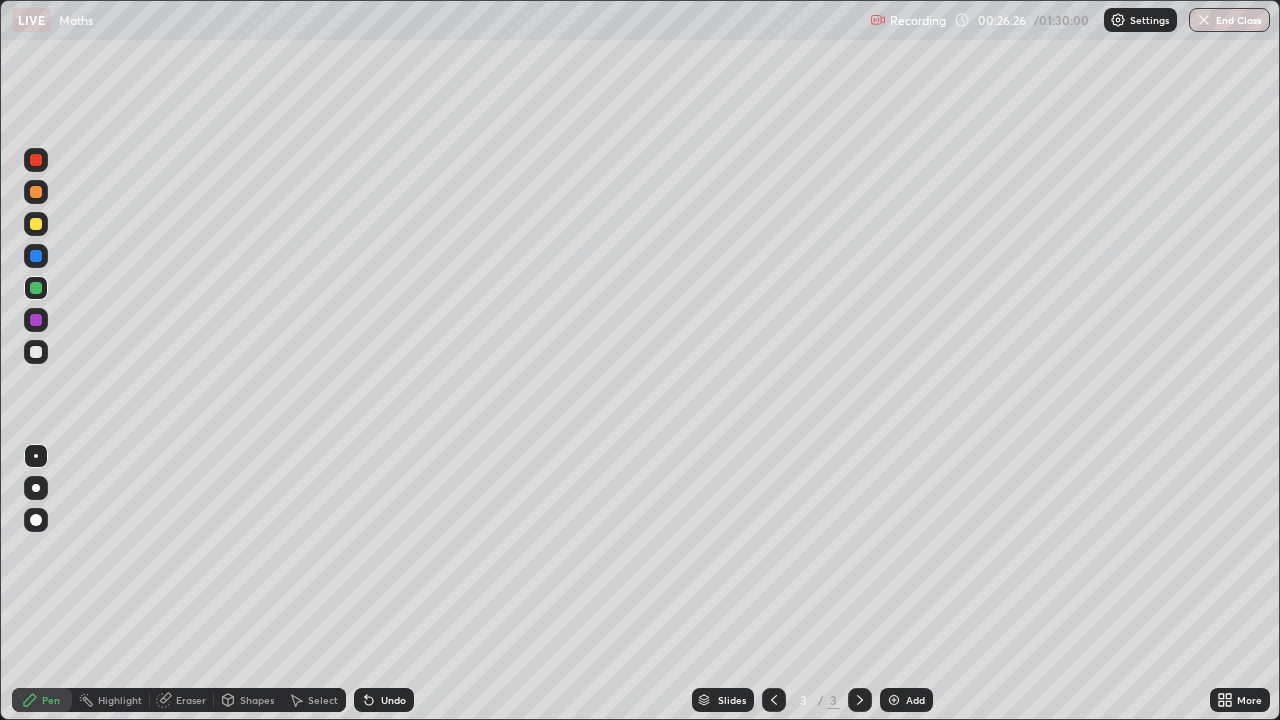 click at bounding box center [894, 700] 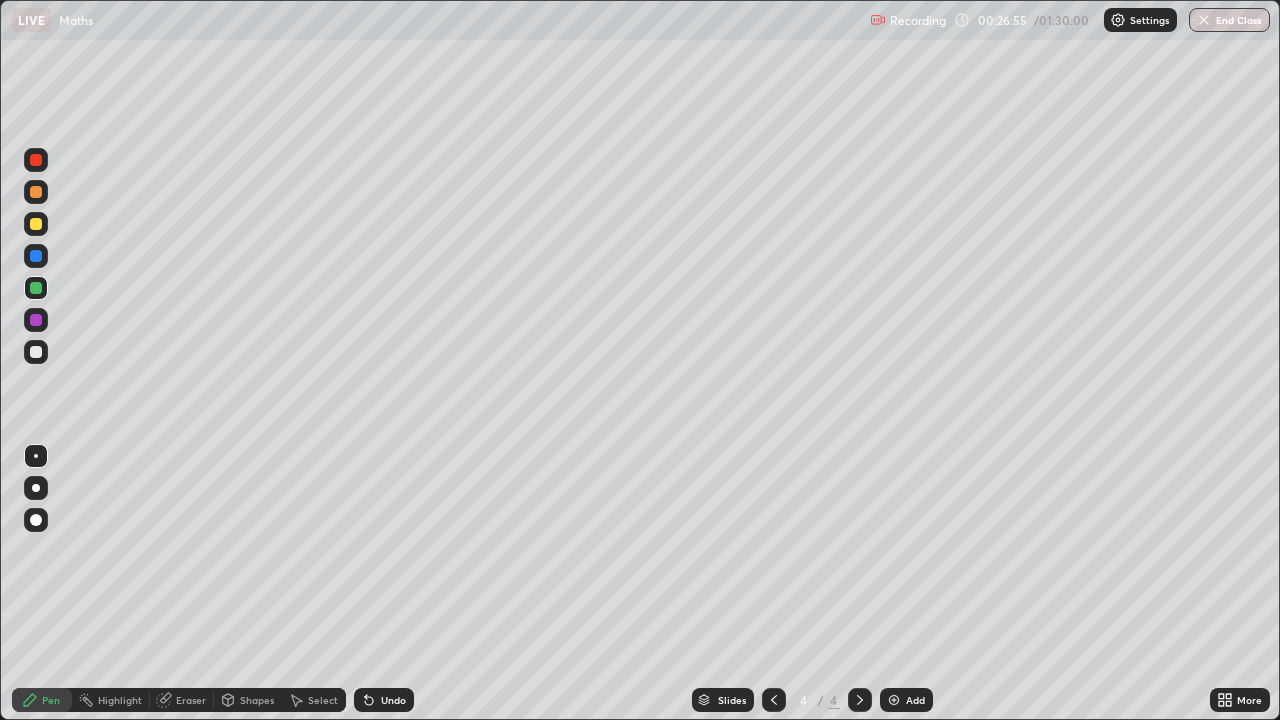 click 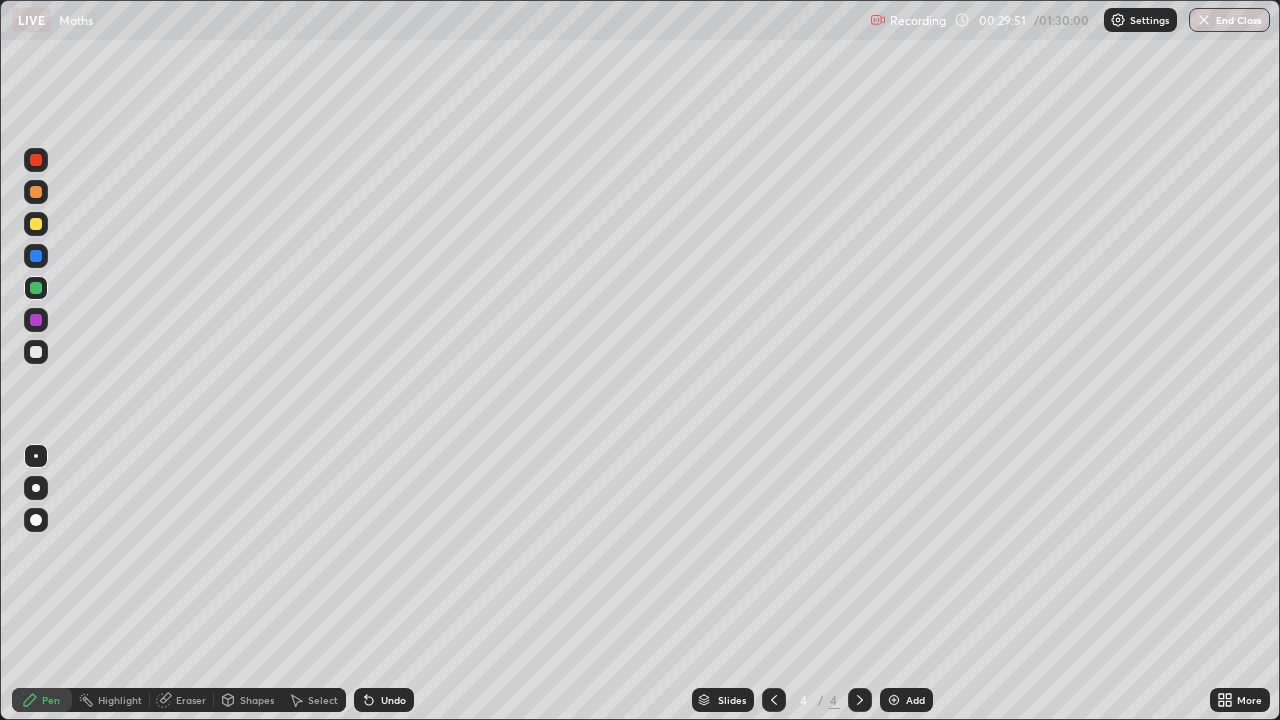 click on "Undo" at bounding box center (393, 700) 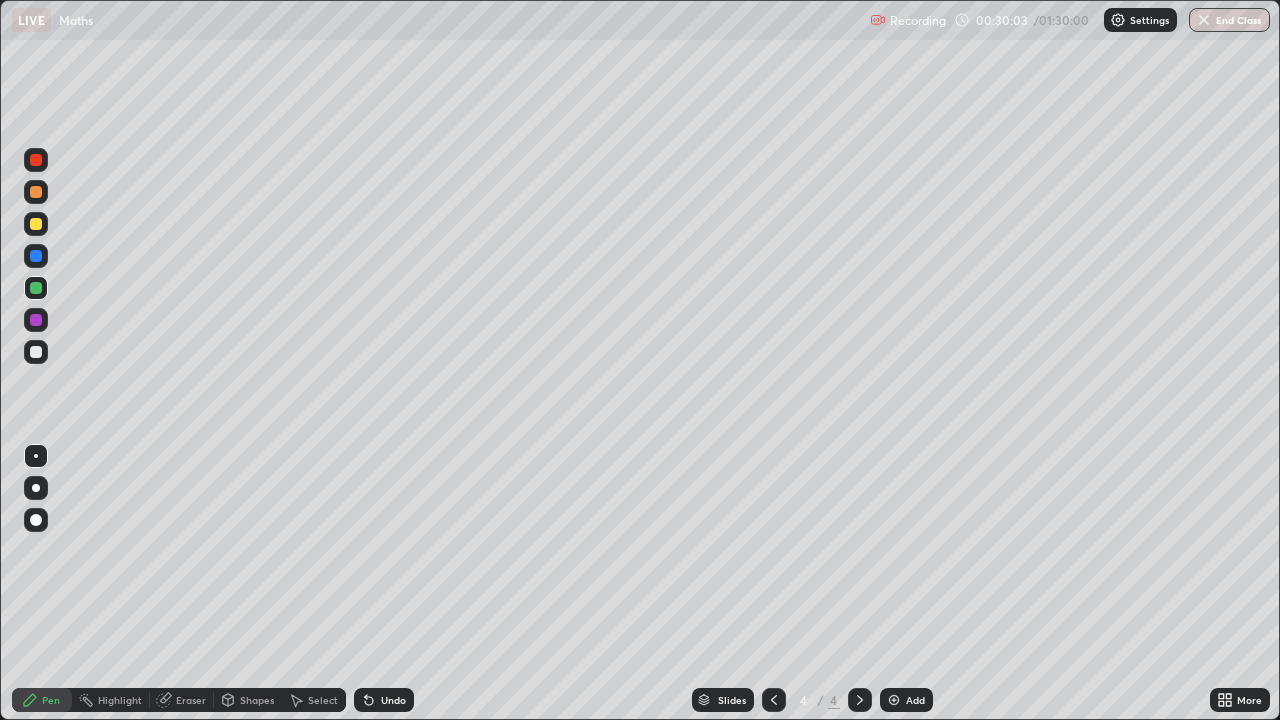 click on "Select" at bounding box center (323, 700) 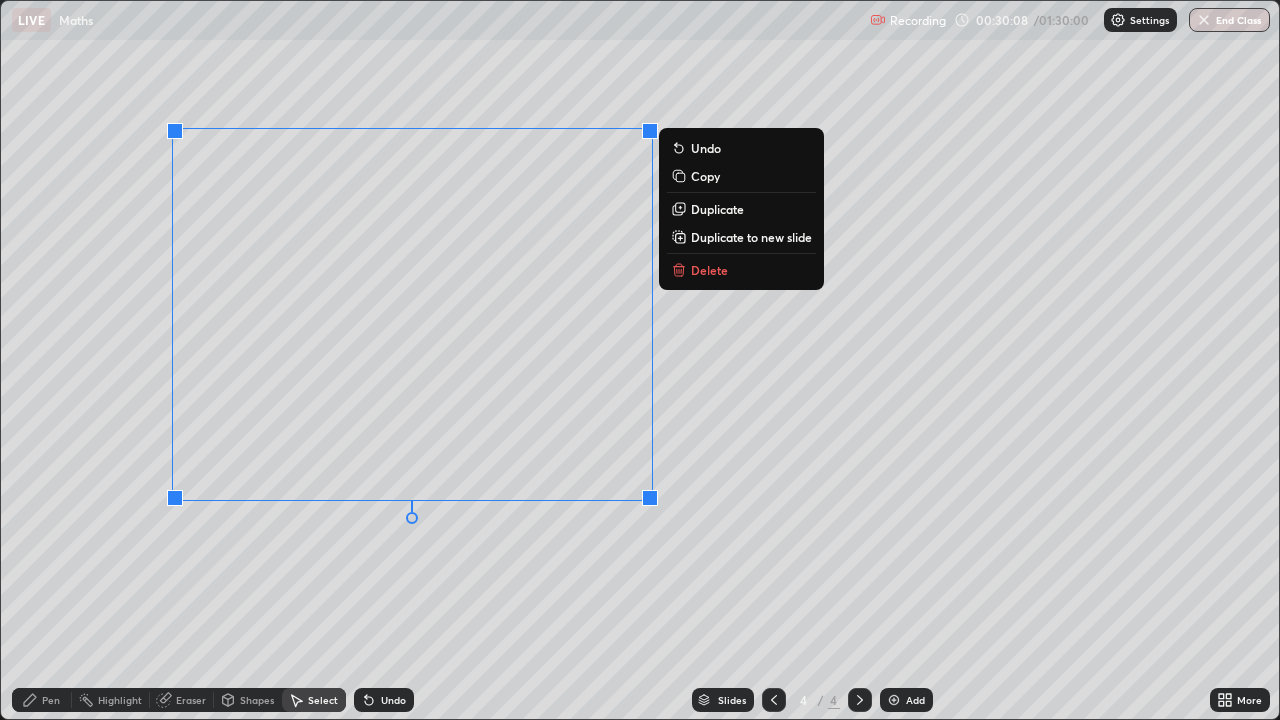 click 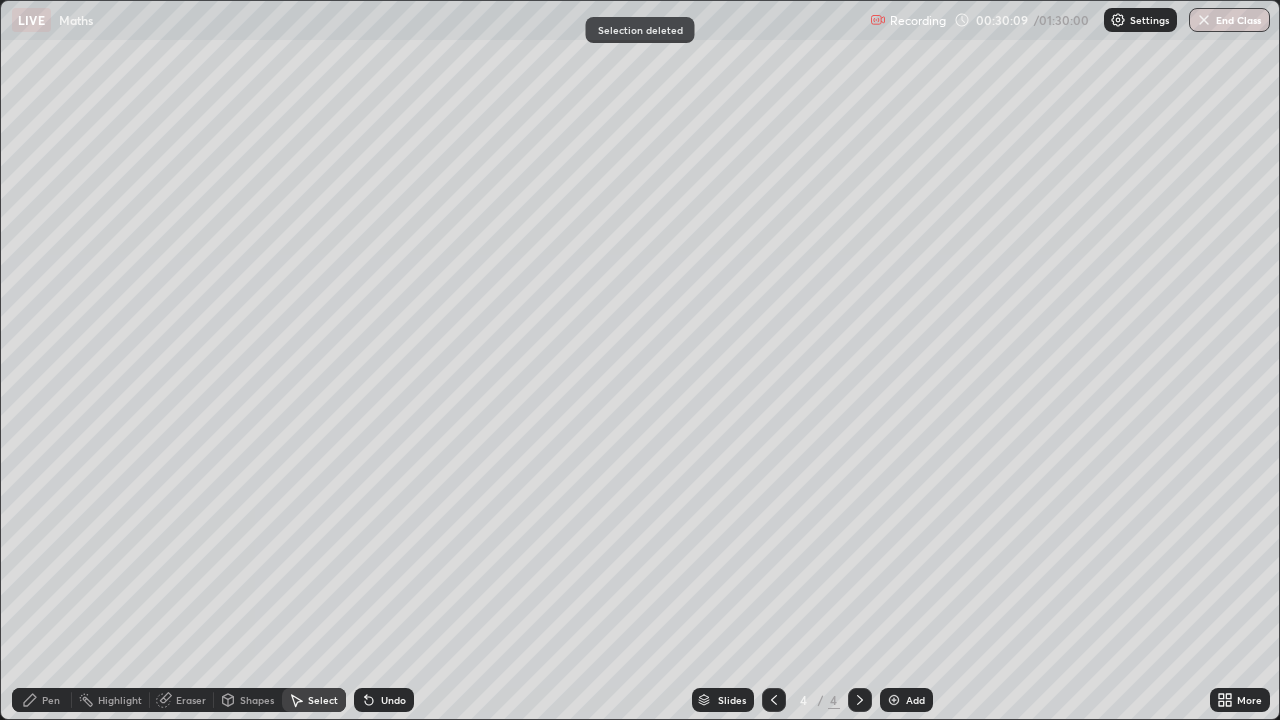 click on "Pen" at bounding box center (42, 700) 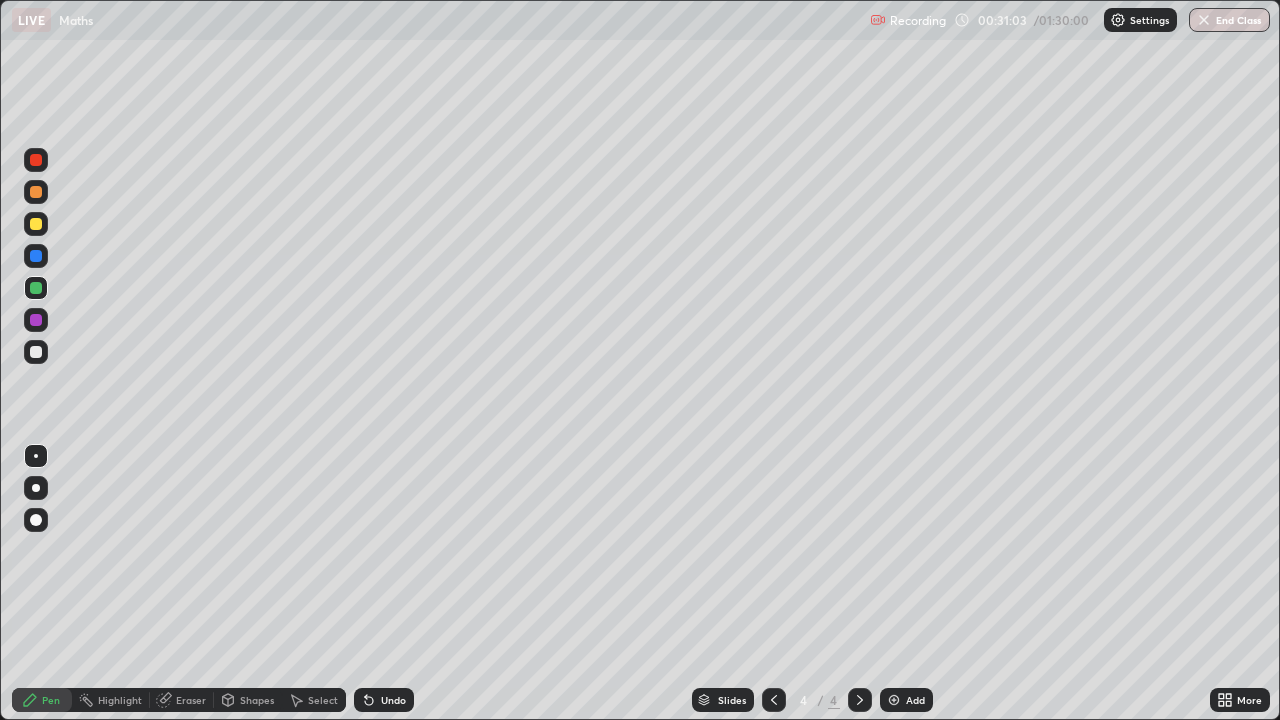 click on "Eraser" at bounding box center [191, 700] 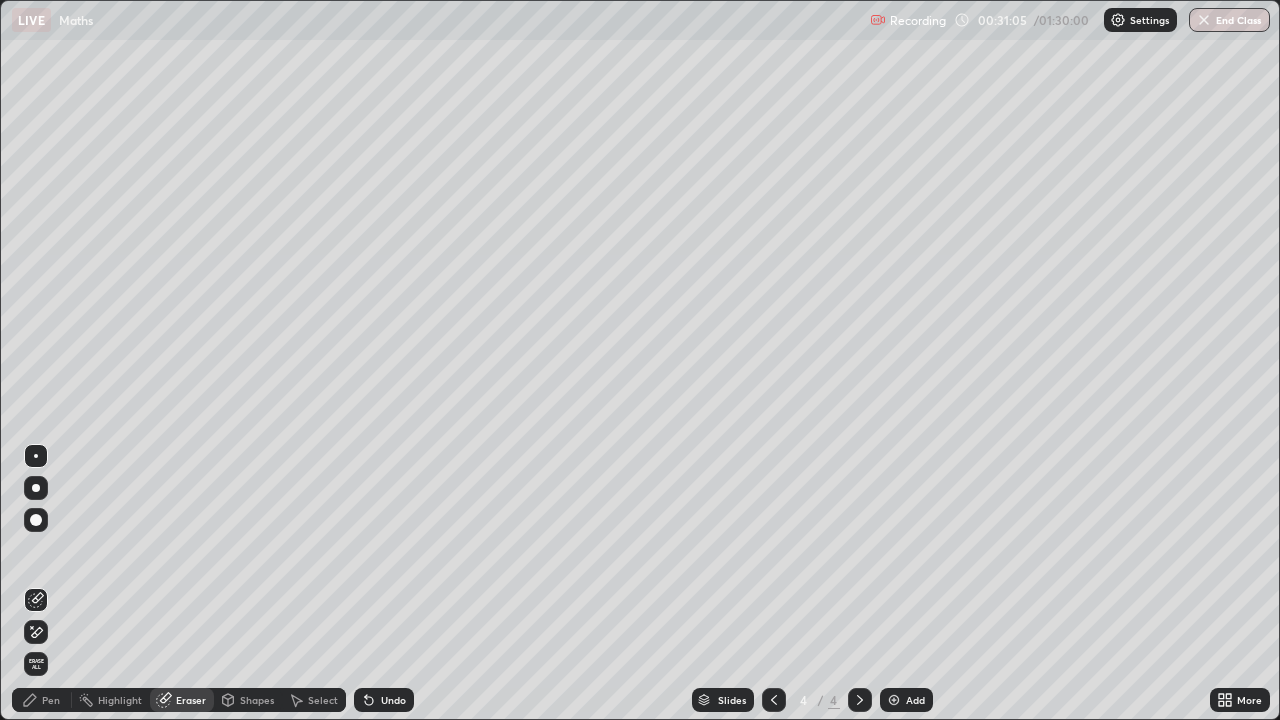 click on "Pen" at bounding box center [51, 700] 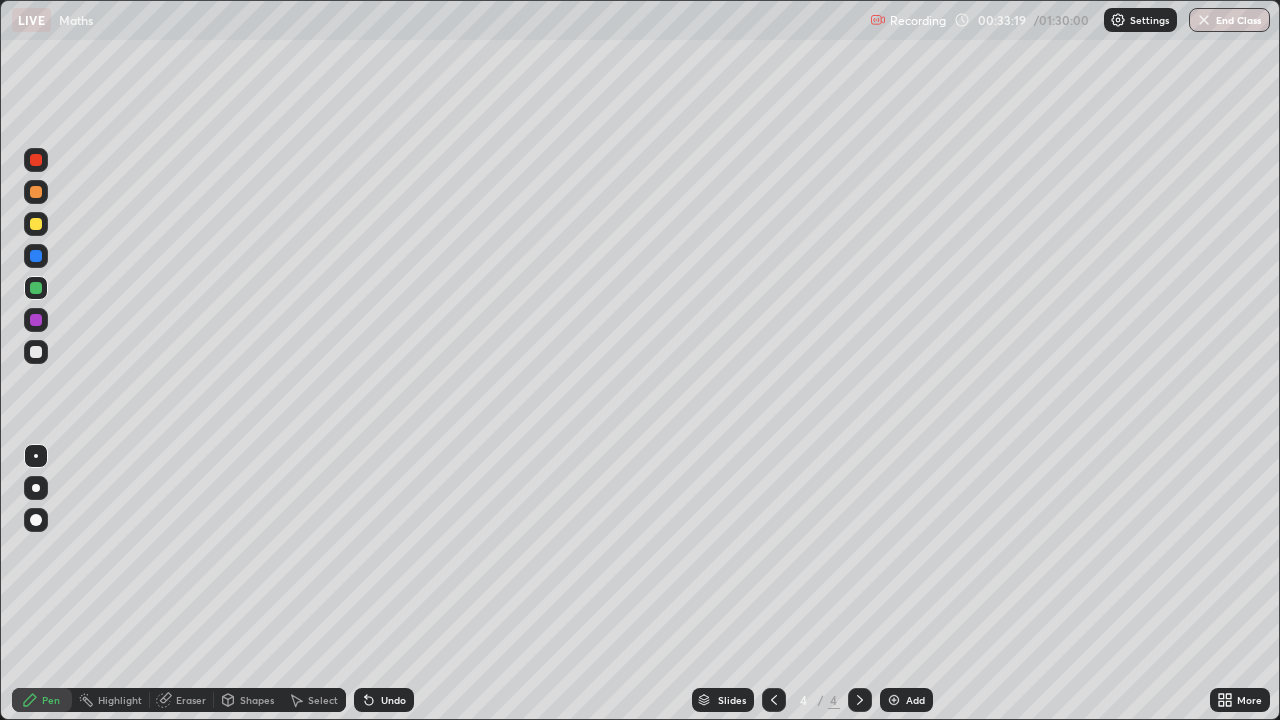 click on "Eraser" at bounding box center [191, 700] 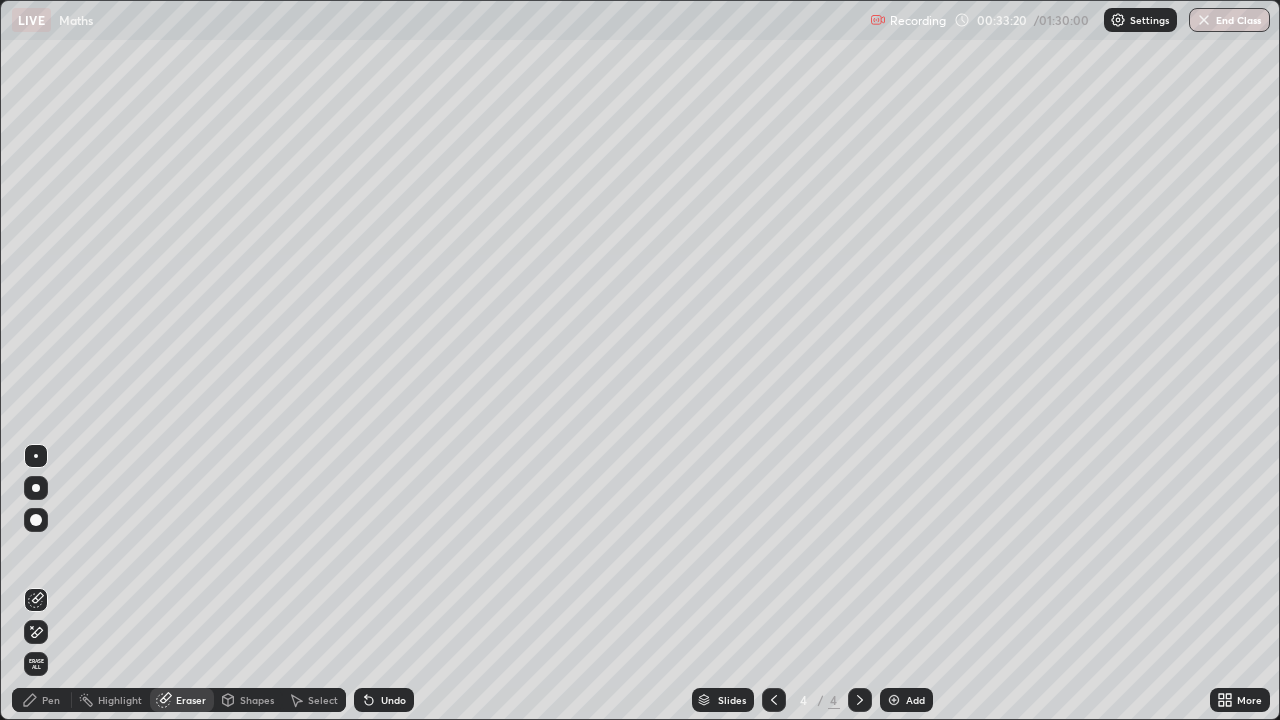 click on "Erase all" at bounding box center [36, 664] 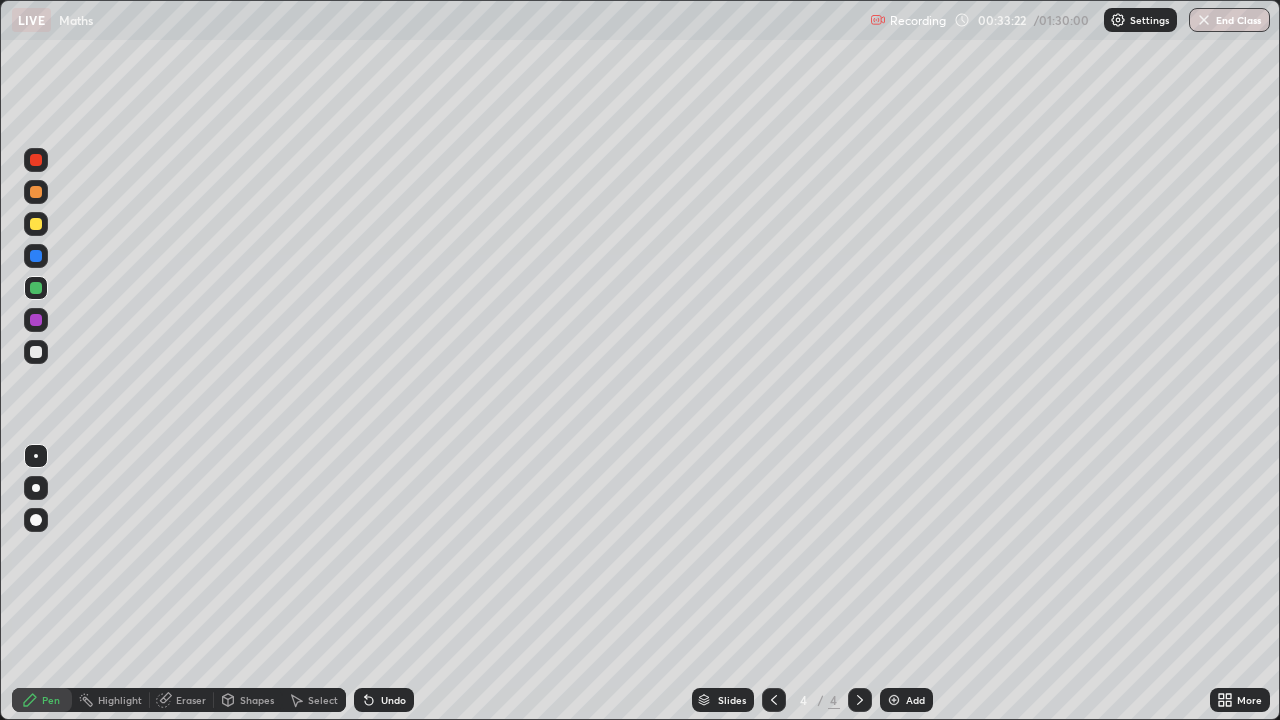 click 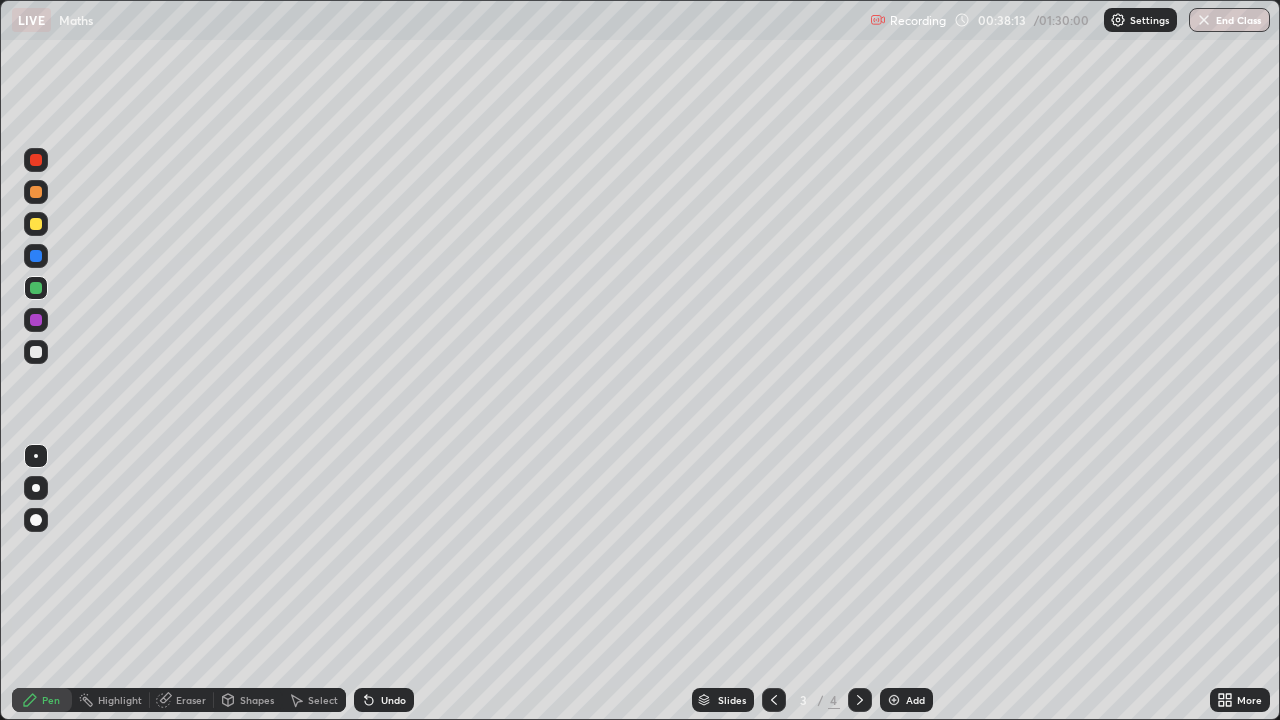 click 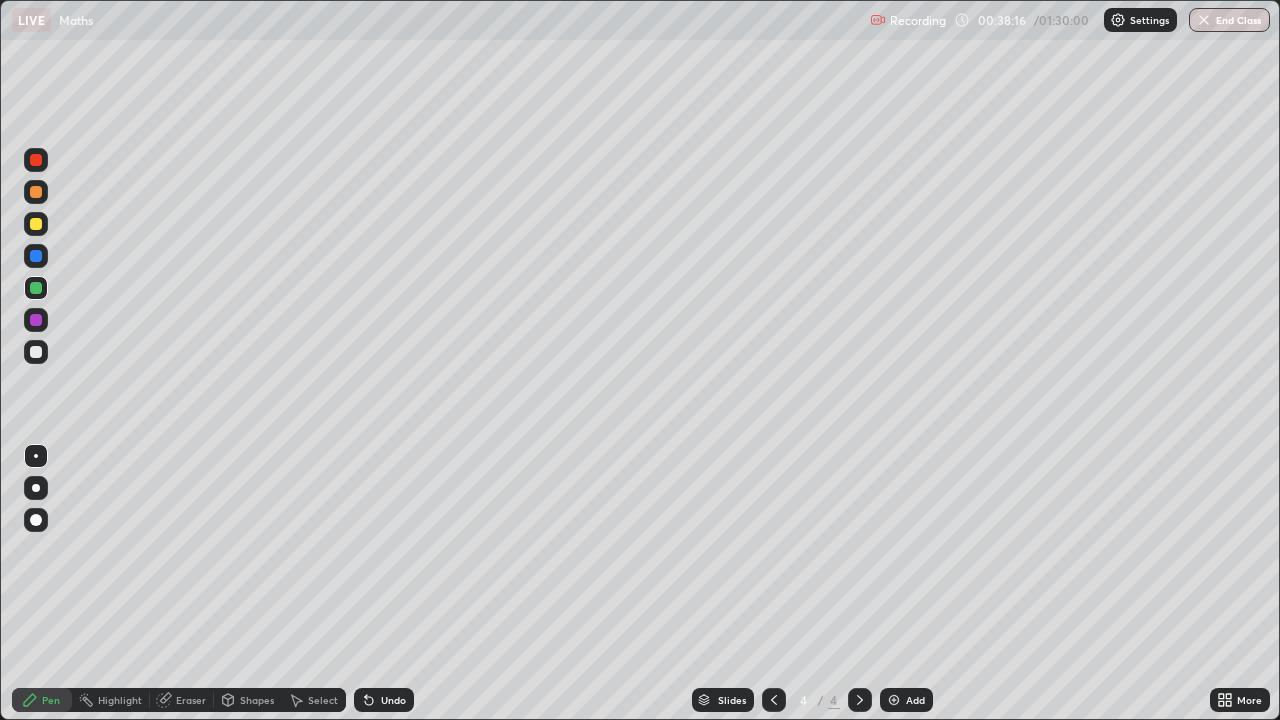click at bounding box center [36, 352] 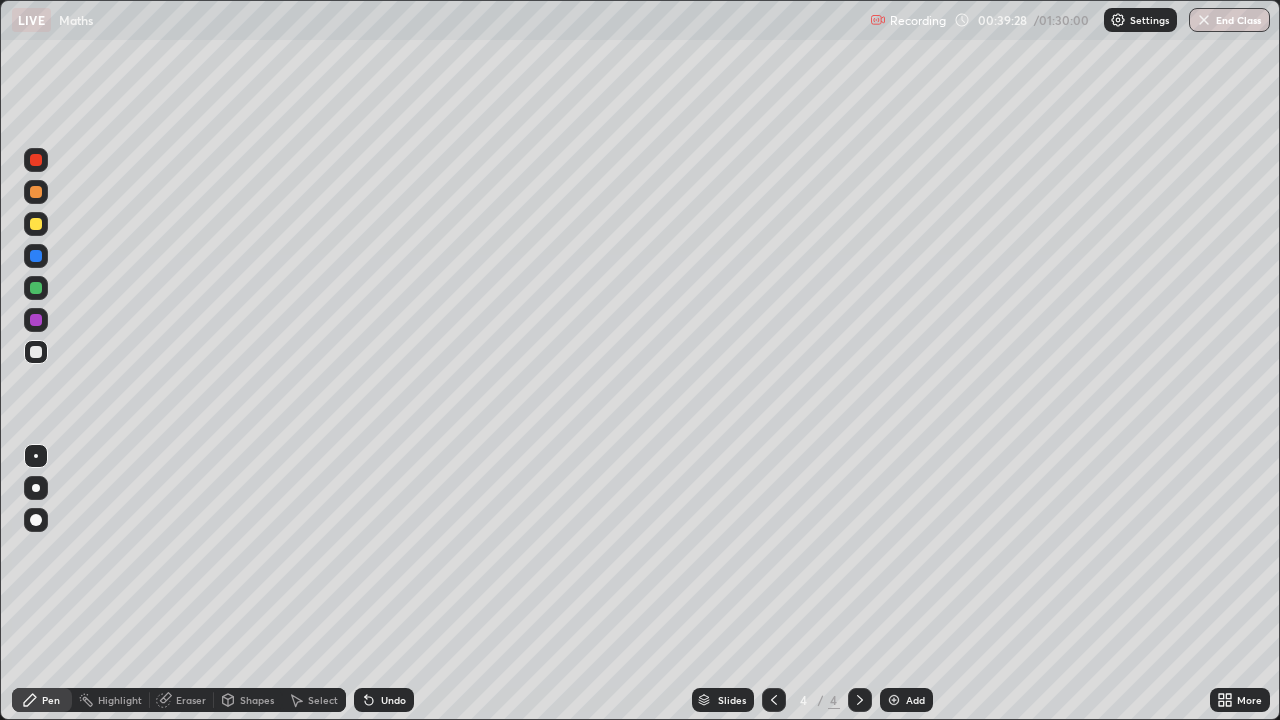 click on "Undo" at bounding box center (393, 700) 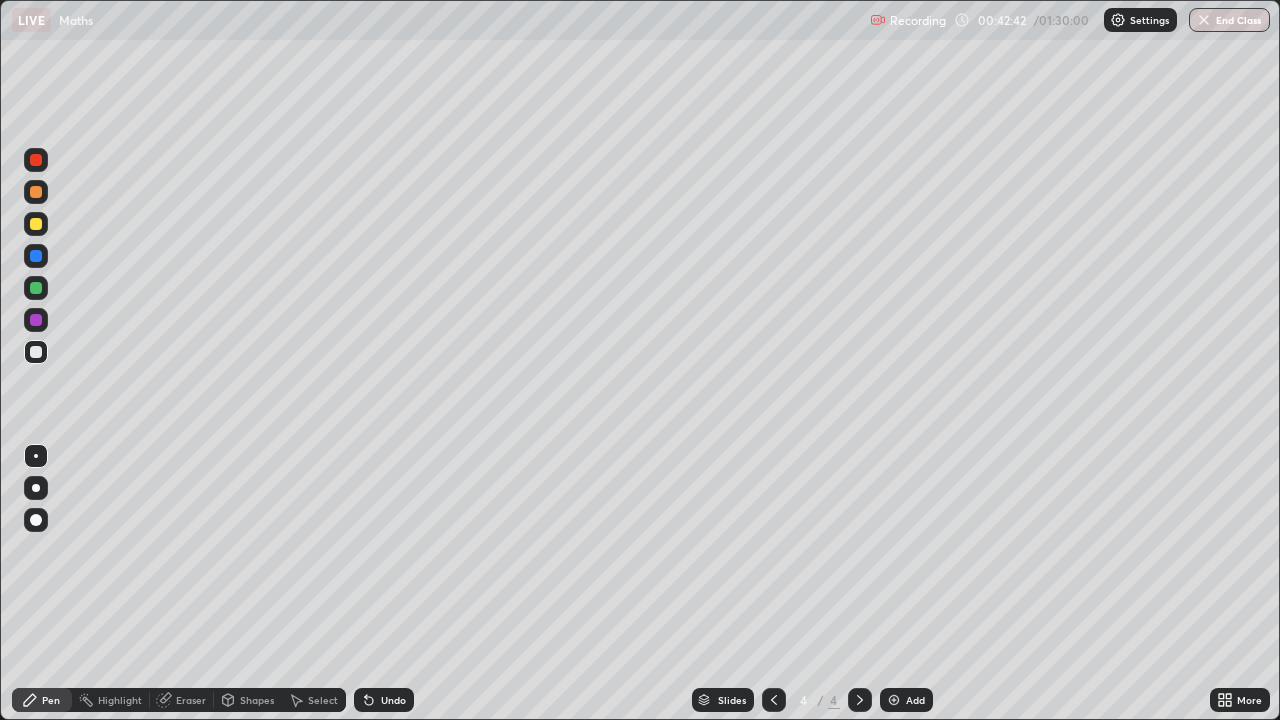 click on "Add" at bounding box center (906, 700) 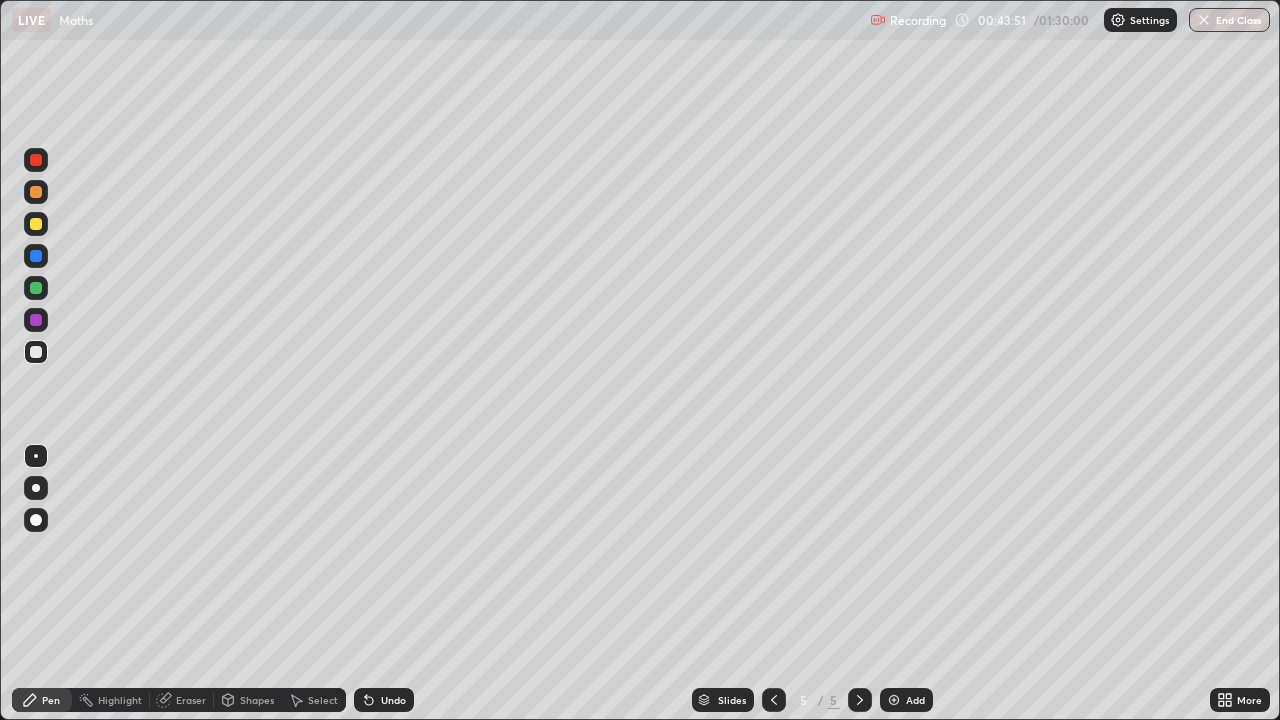 click 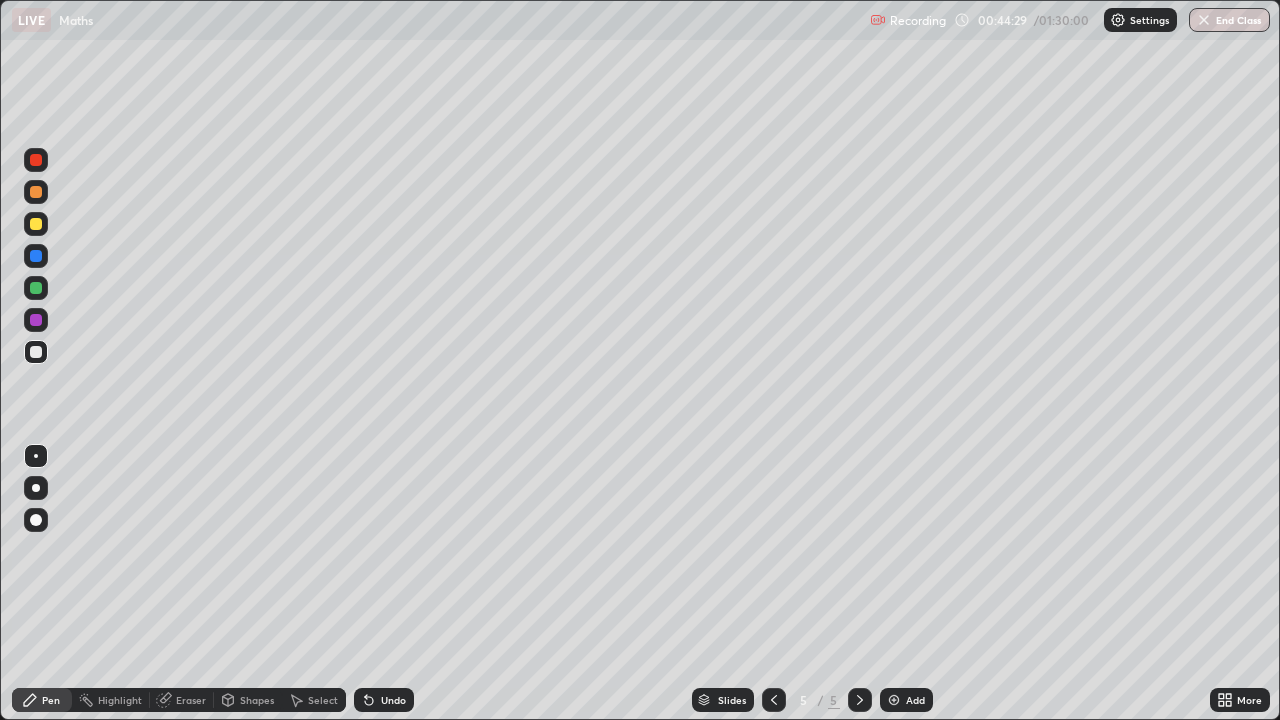 click on "Eraser" at bounding box center (191, 700) 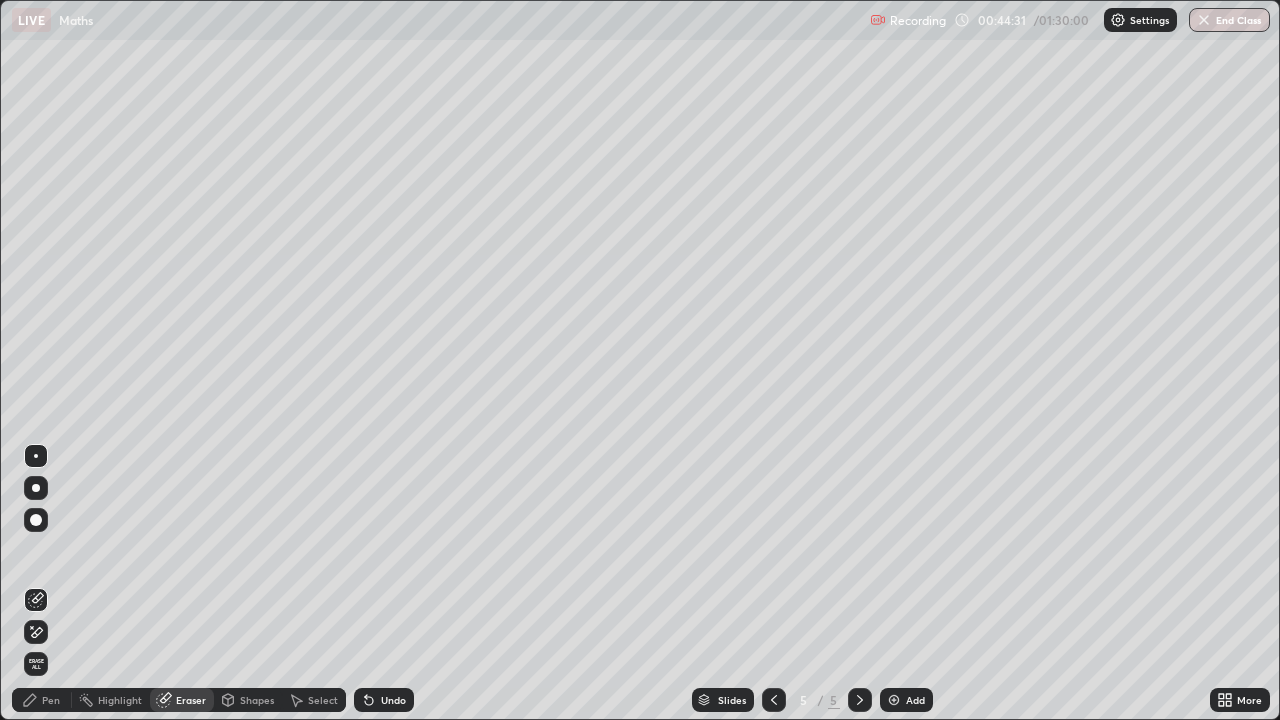 click on "Pen" at bounding box center [51, 700] 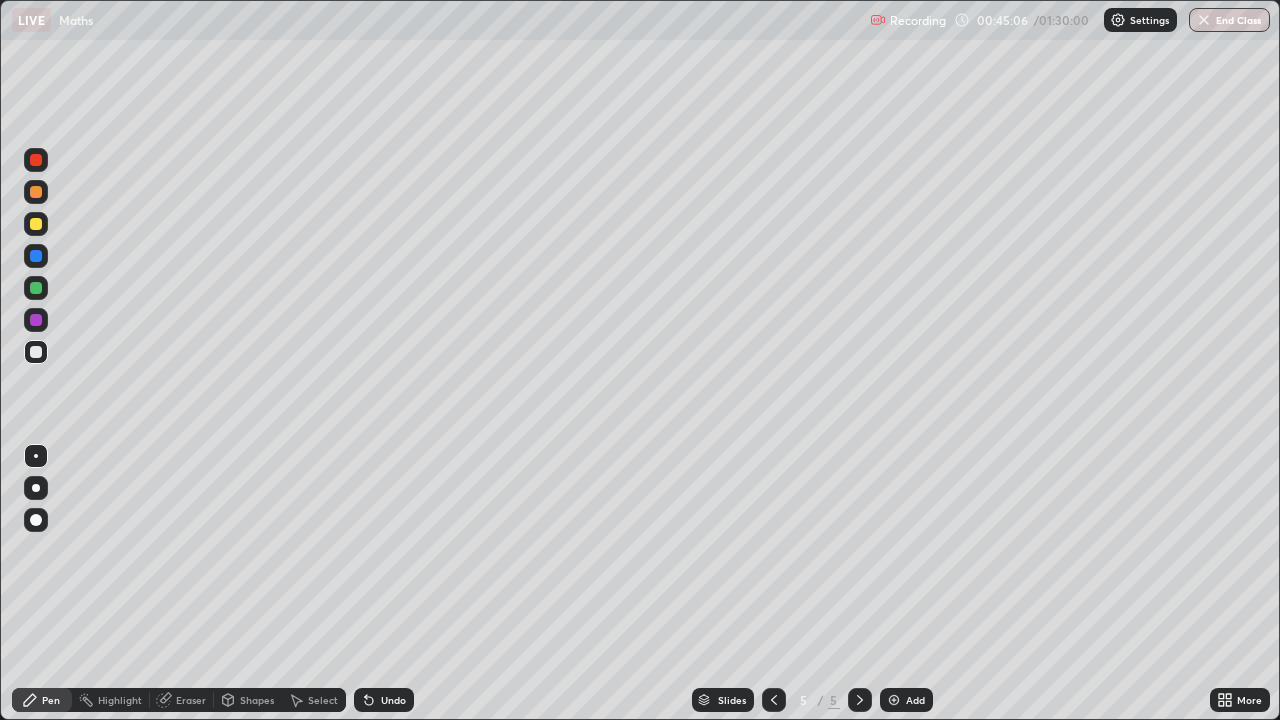 click on "Undo" at bounding box center (384, 700) 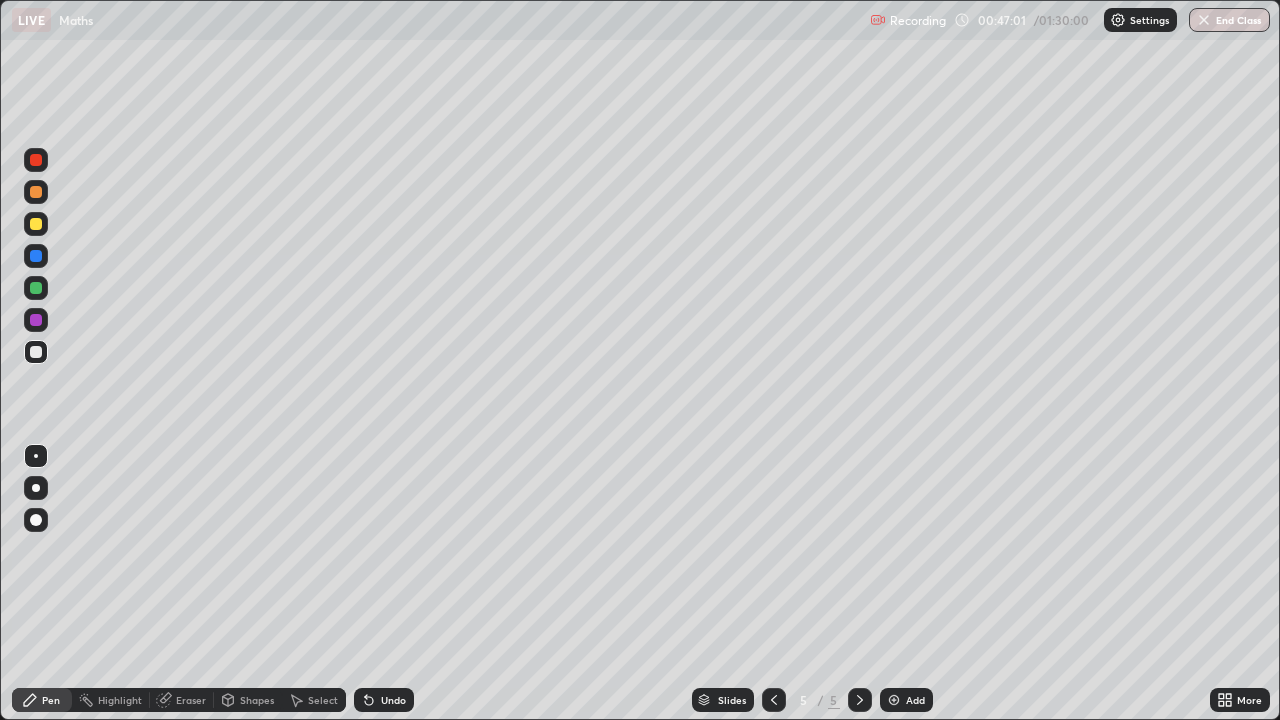 click on "Undo" at bounding box center (384, 700) 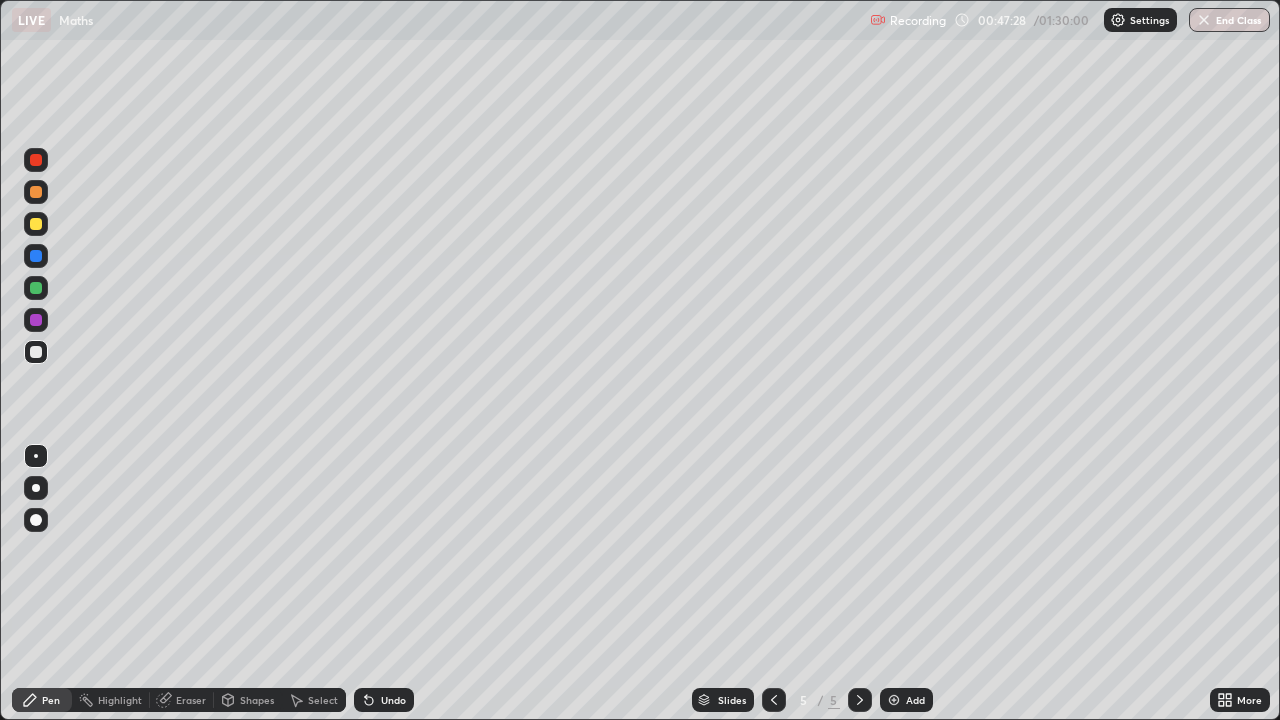 click at bounding box center [36, 288] 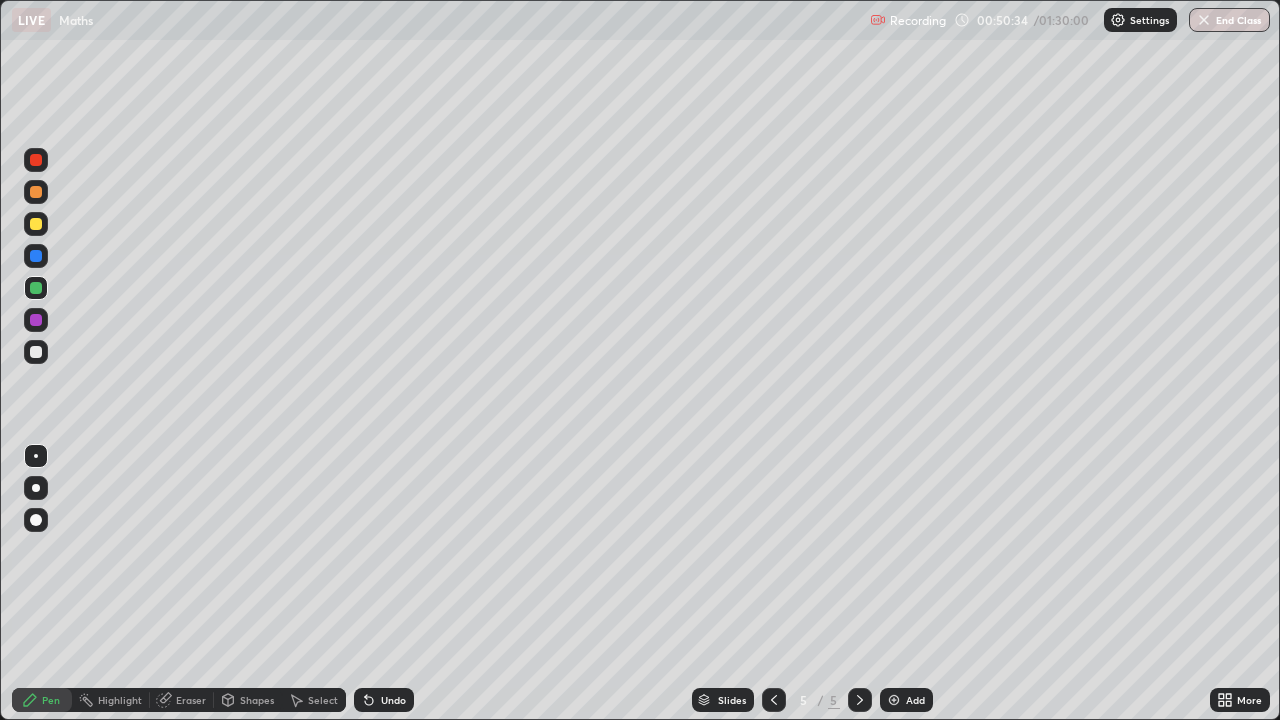 click at bounding box center [894, 700] 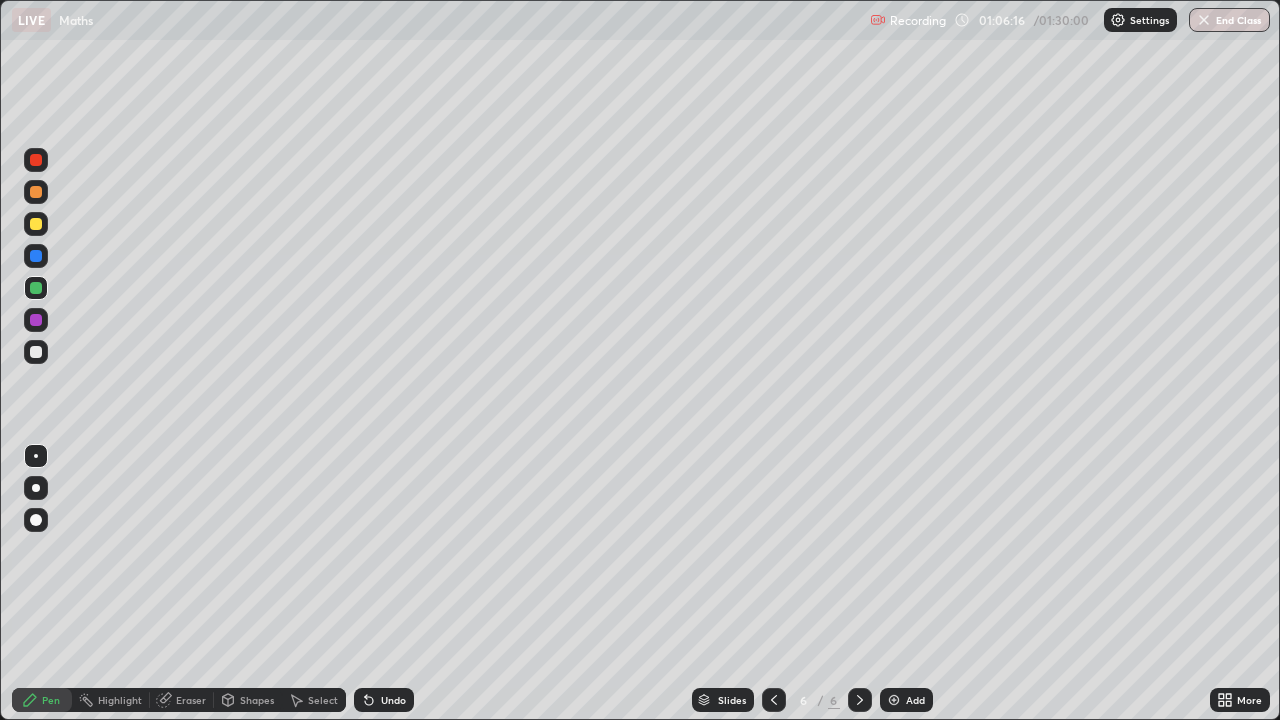 click on "Select" at bounding box center (323, 700) 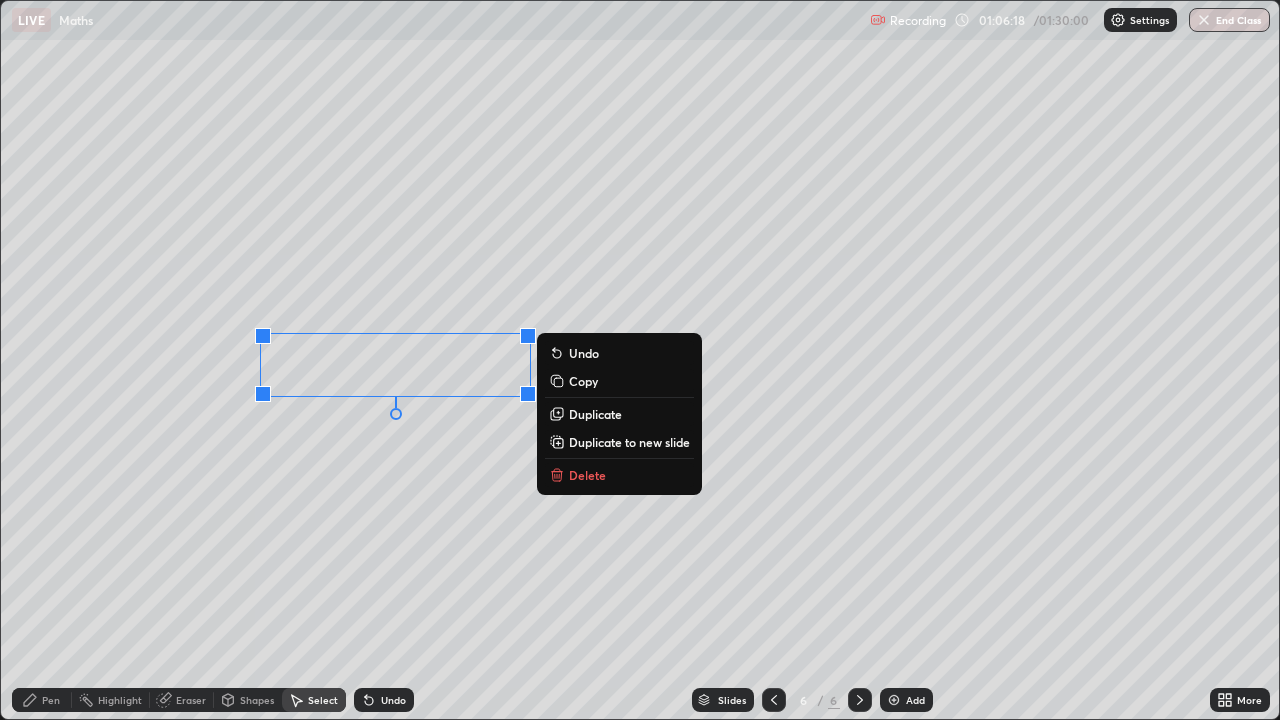 click on "Delete" at bounding box center (587, 475) 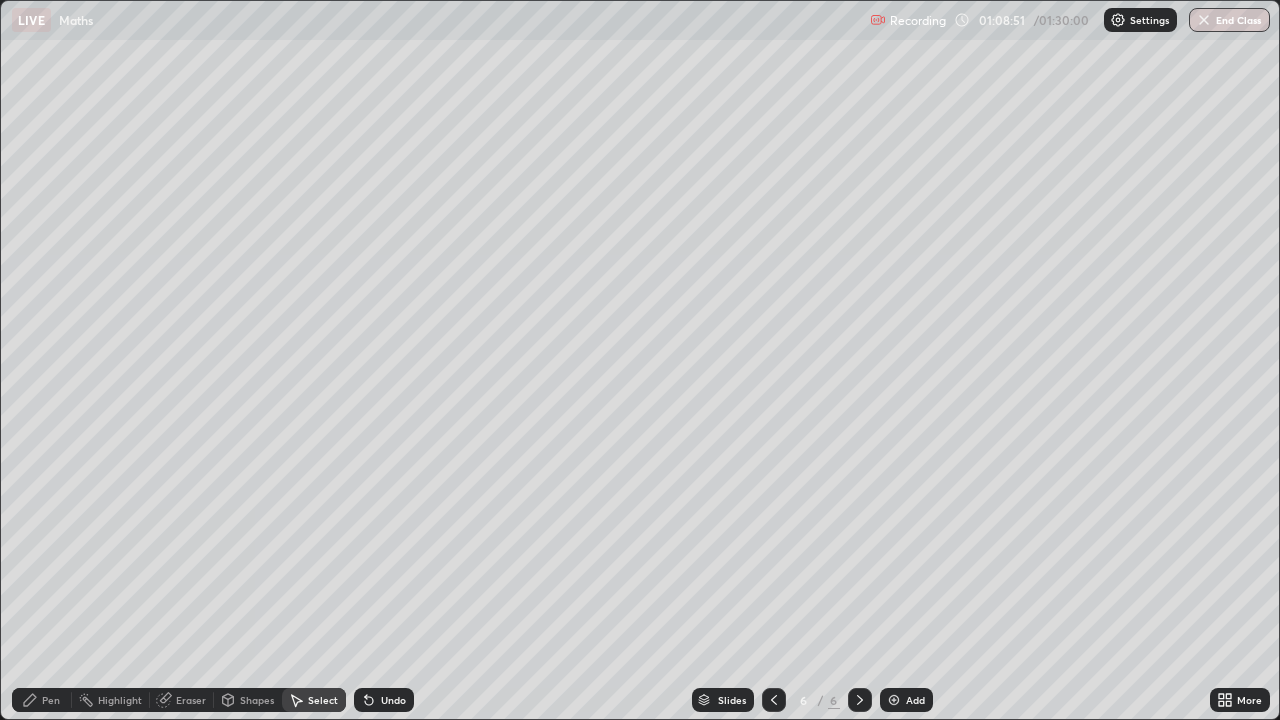 click on "Pen" at bounding box center (51, 700) 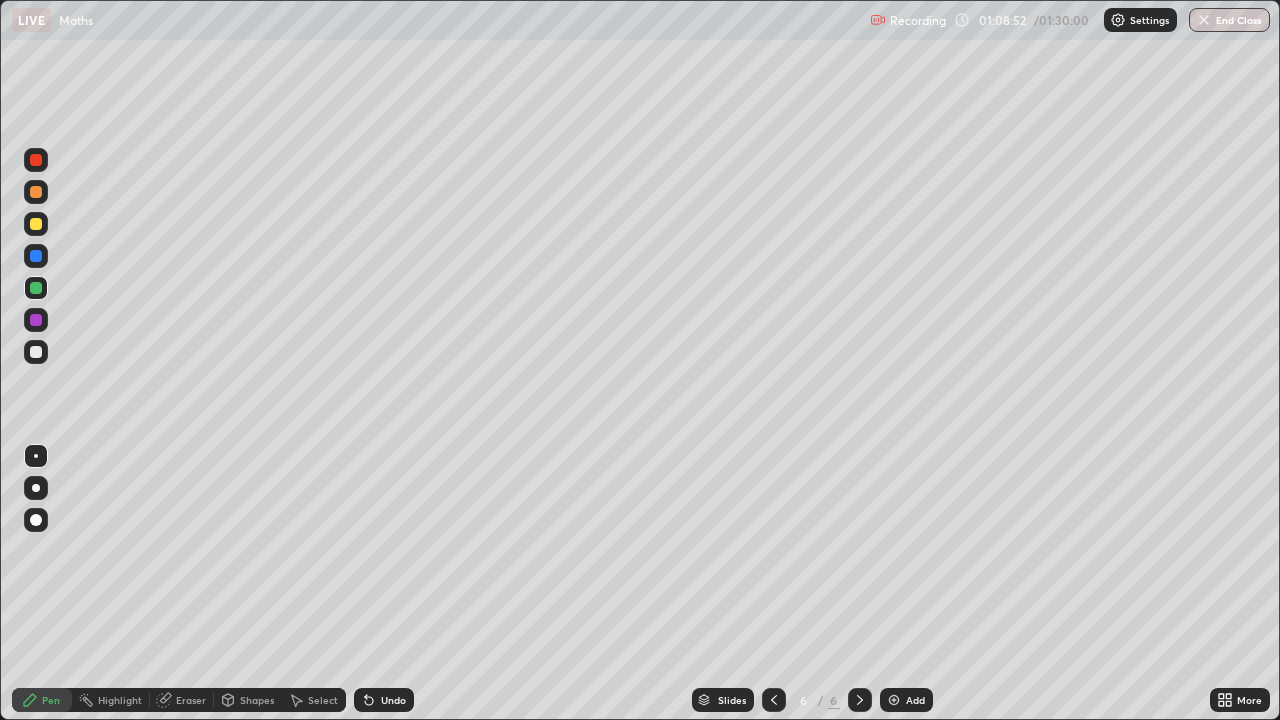 click at bounding box center (36, 352) 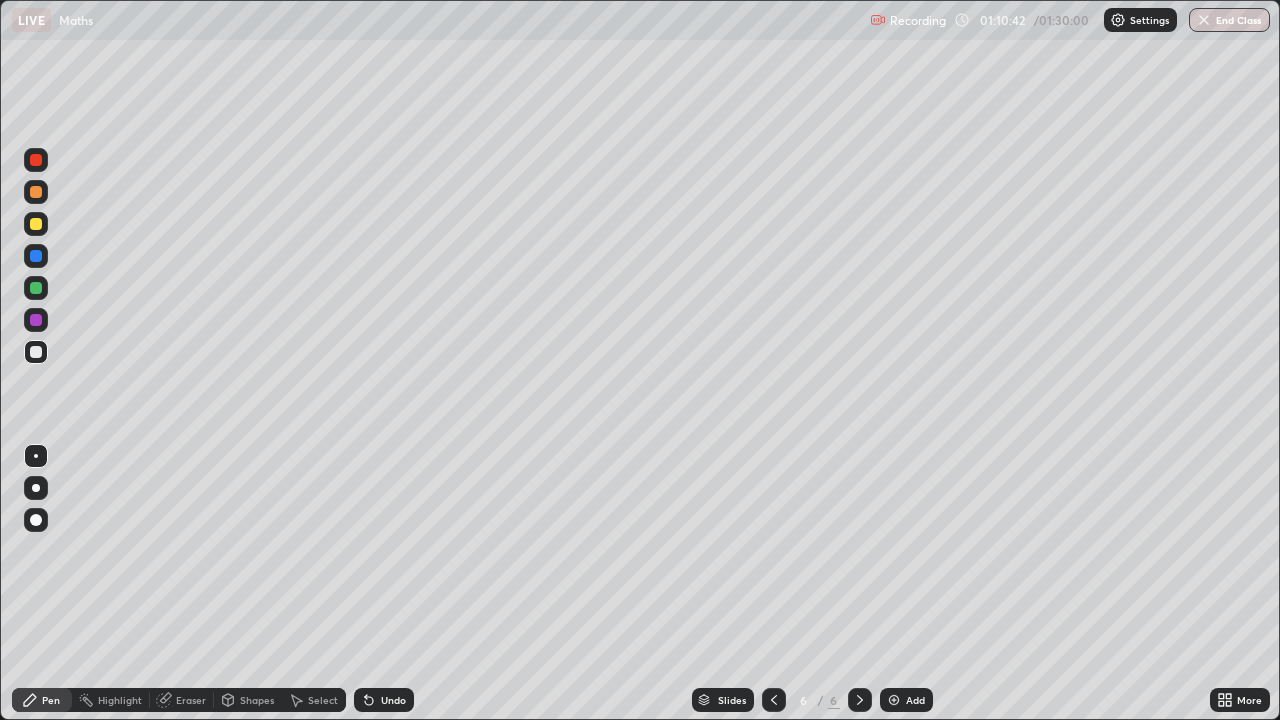 click on "Undo" at bounding box center [393, 700] 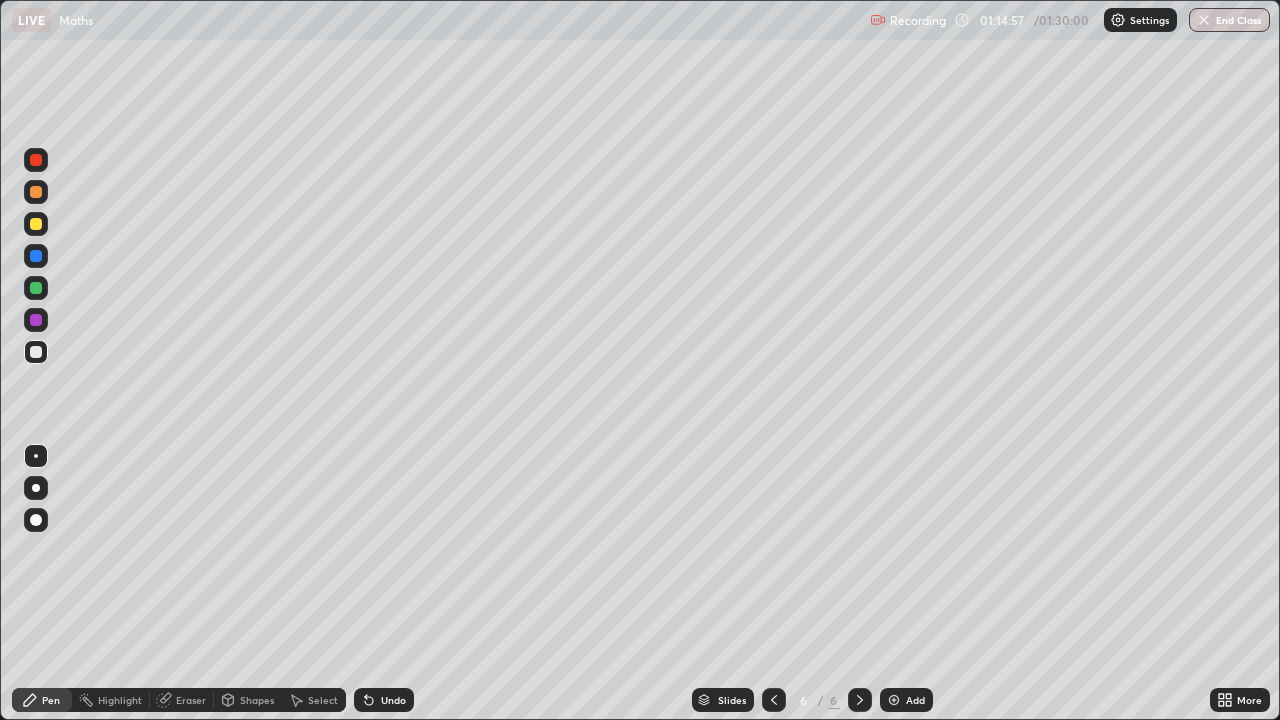 click at bounding box center (894, 700) 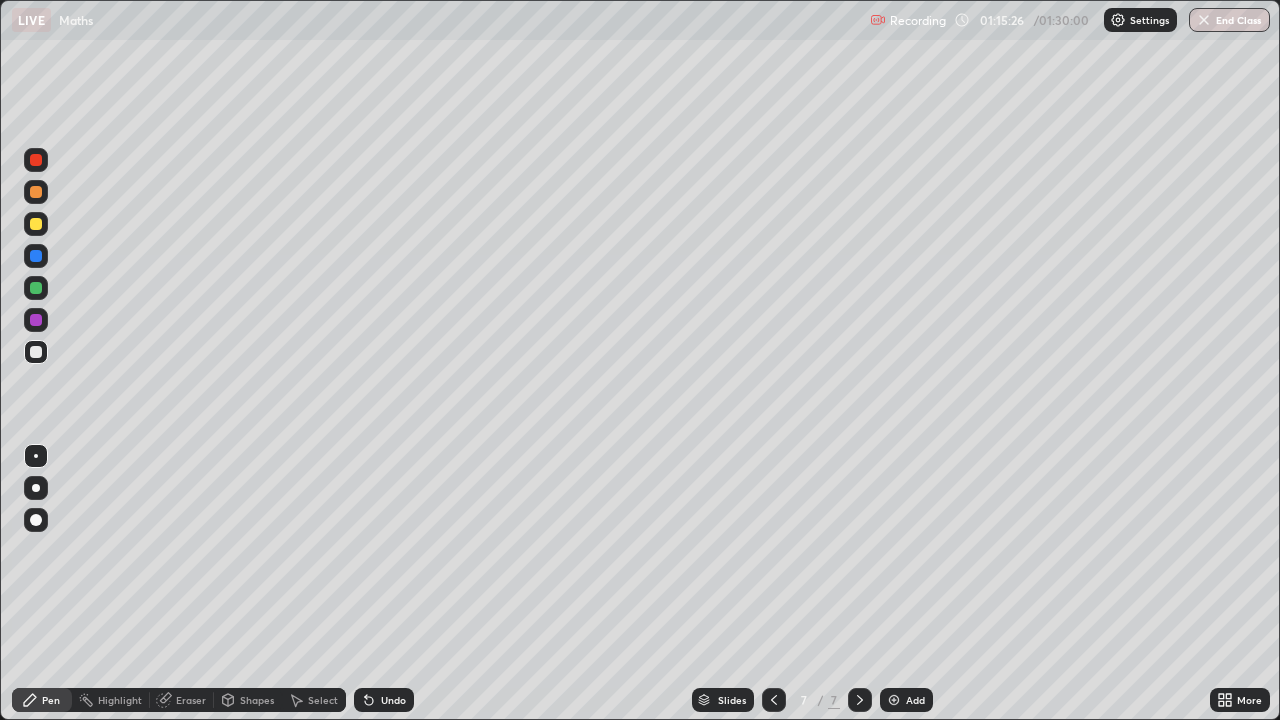 click at bounding box center [774, 700] 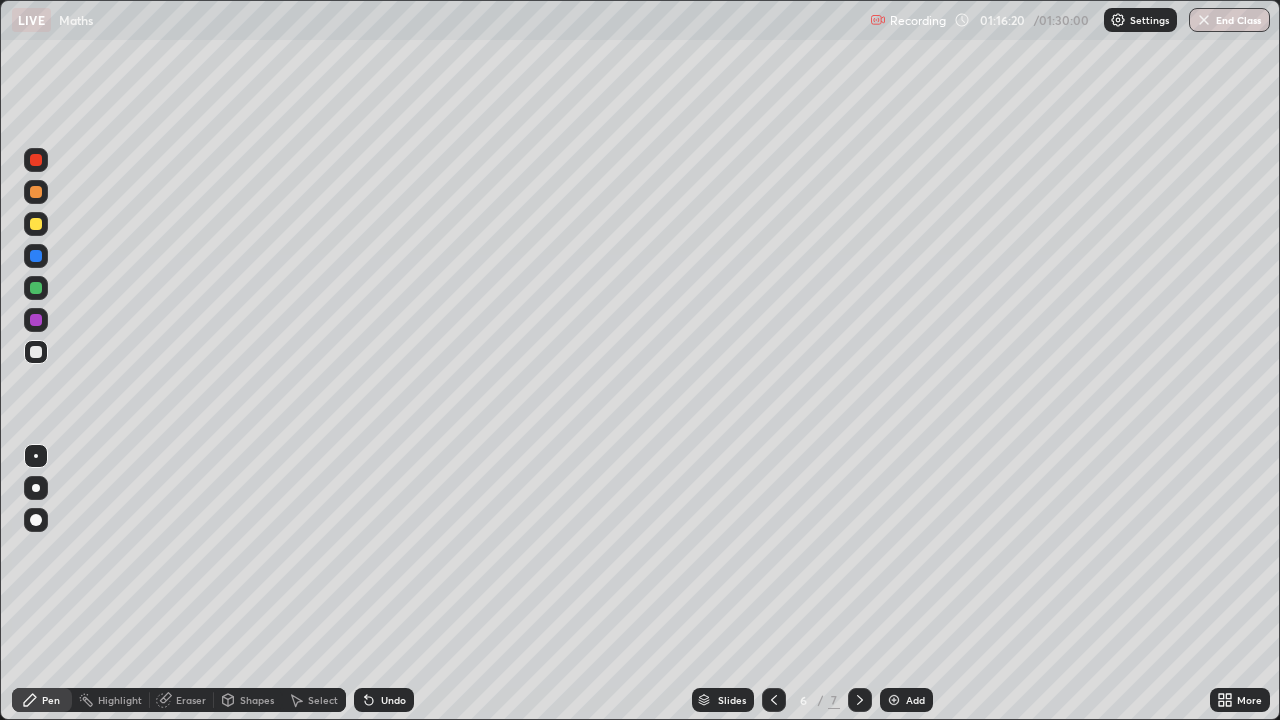click 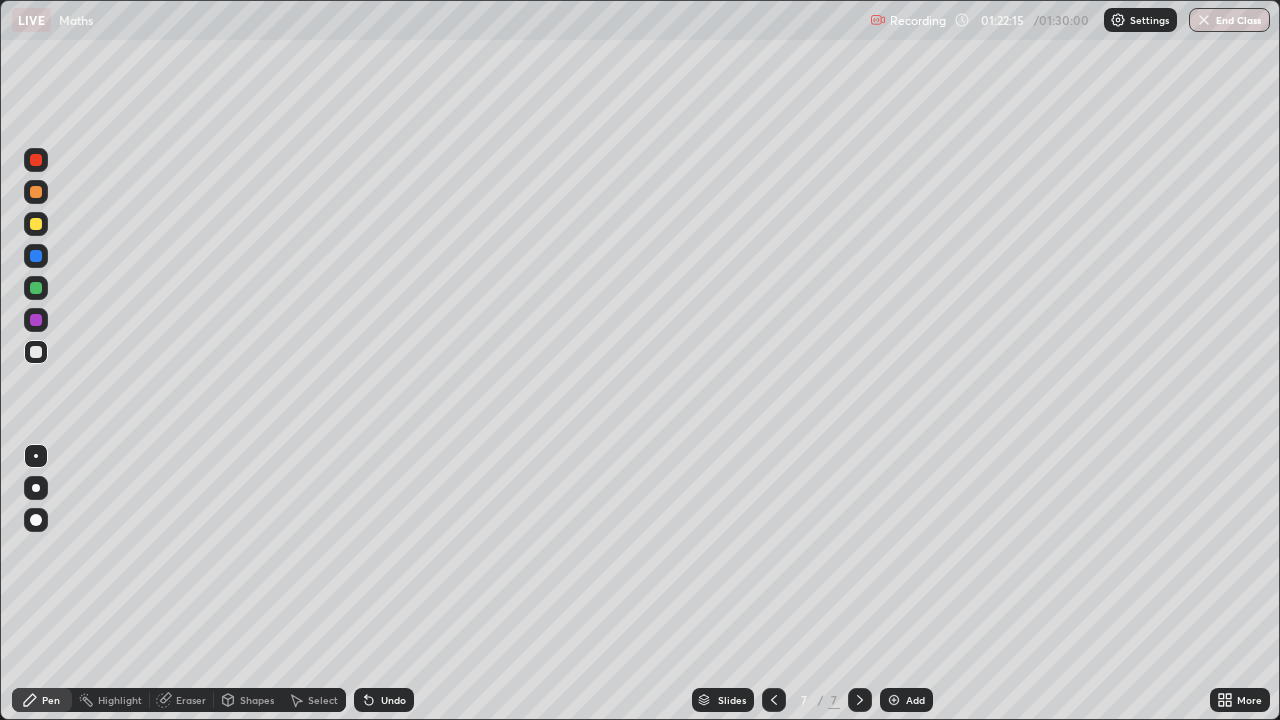 click at bounding box center [894, 700] 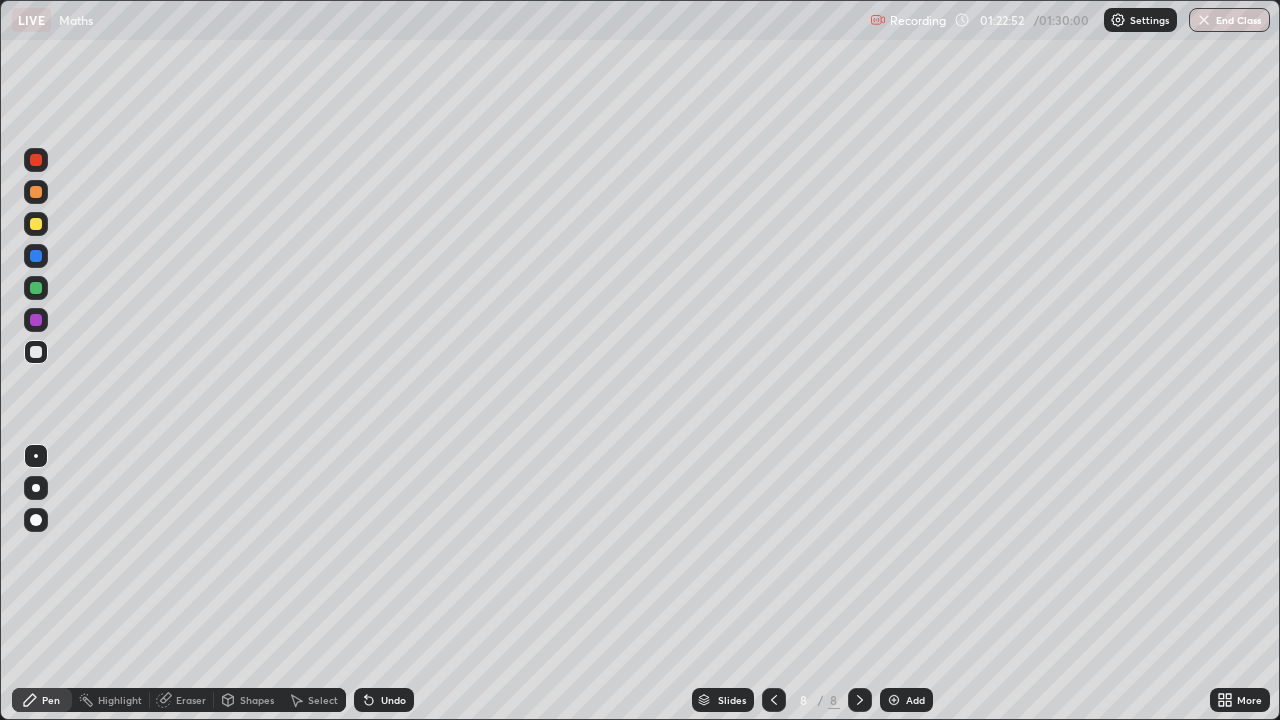 click 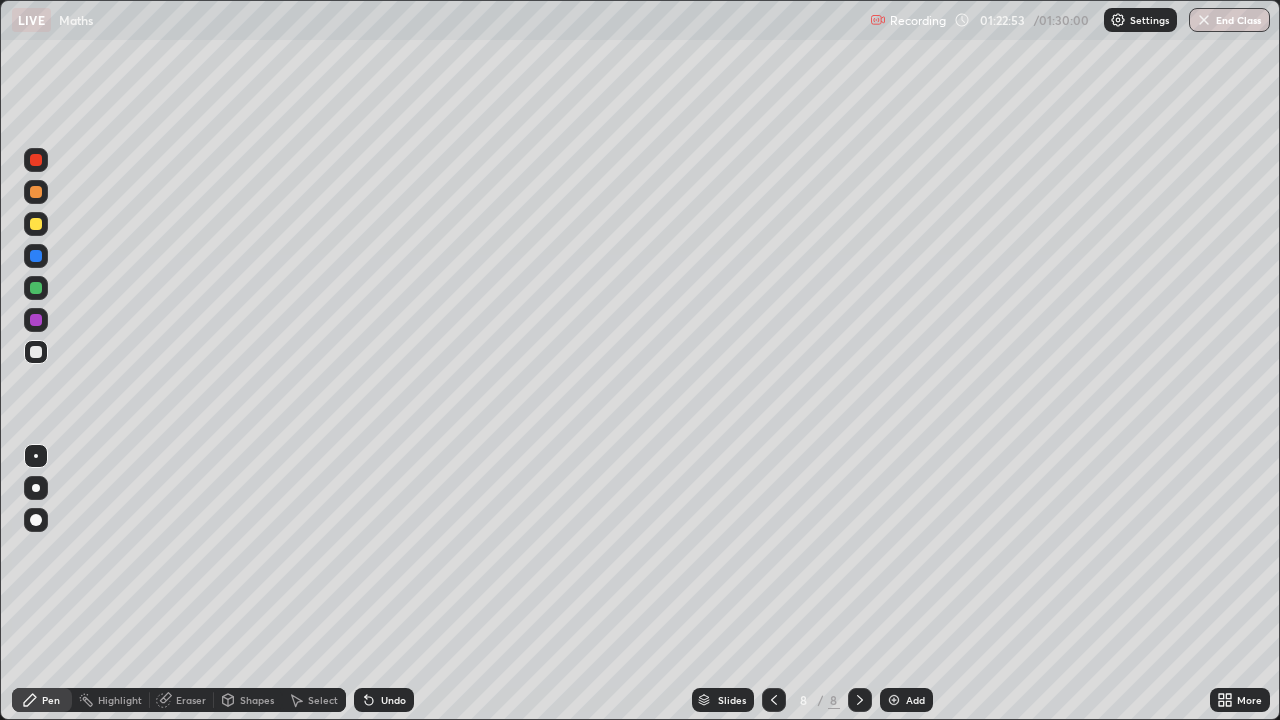 click on "Undo" at bounding box center (384, 700) 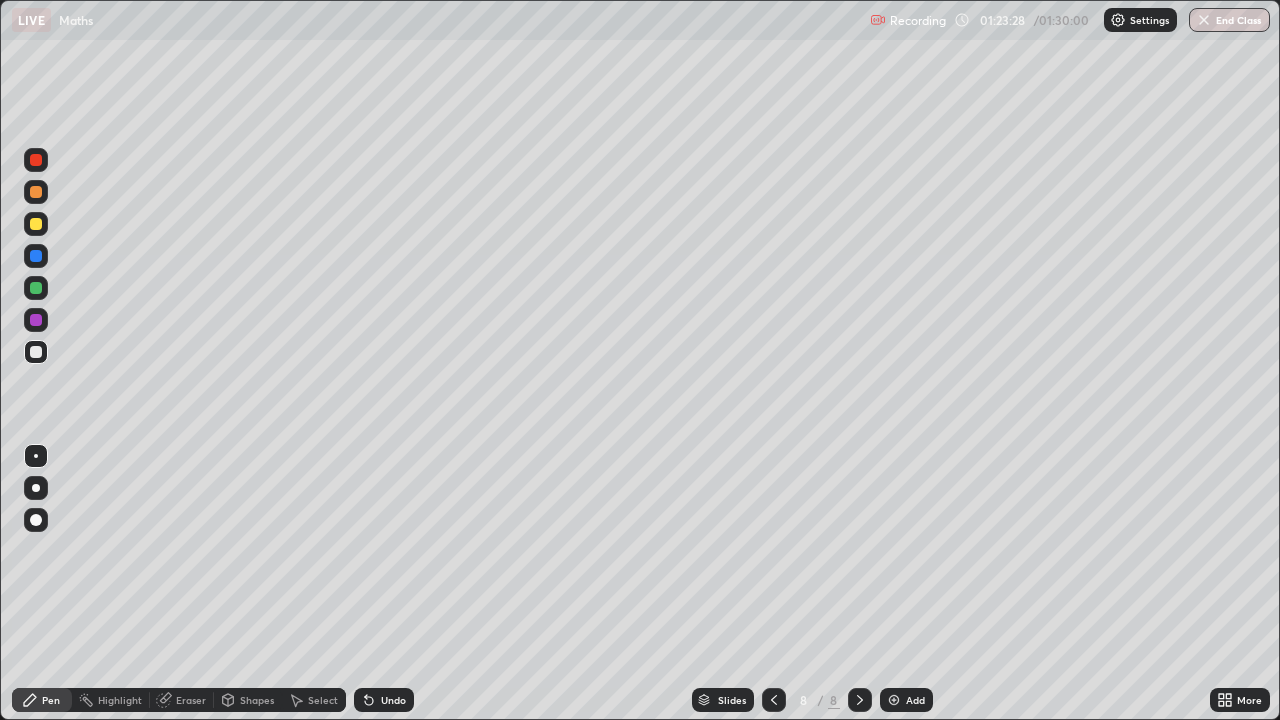 click on "Undo" at bounding box center (393, 700) 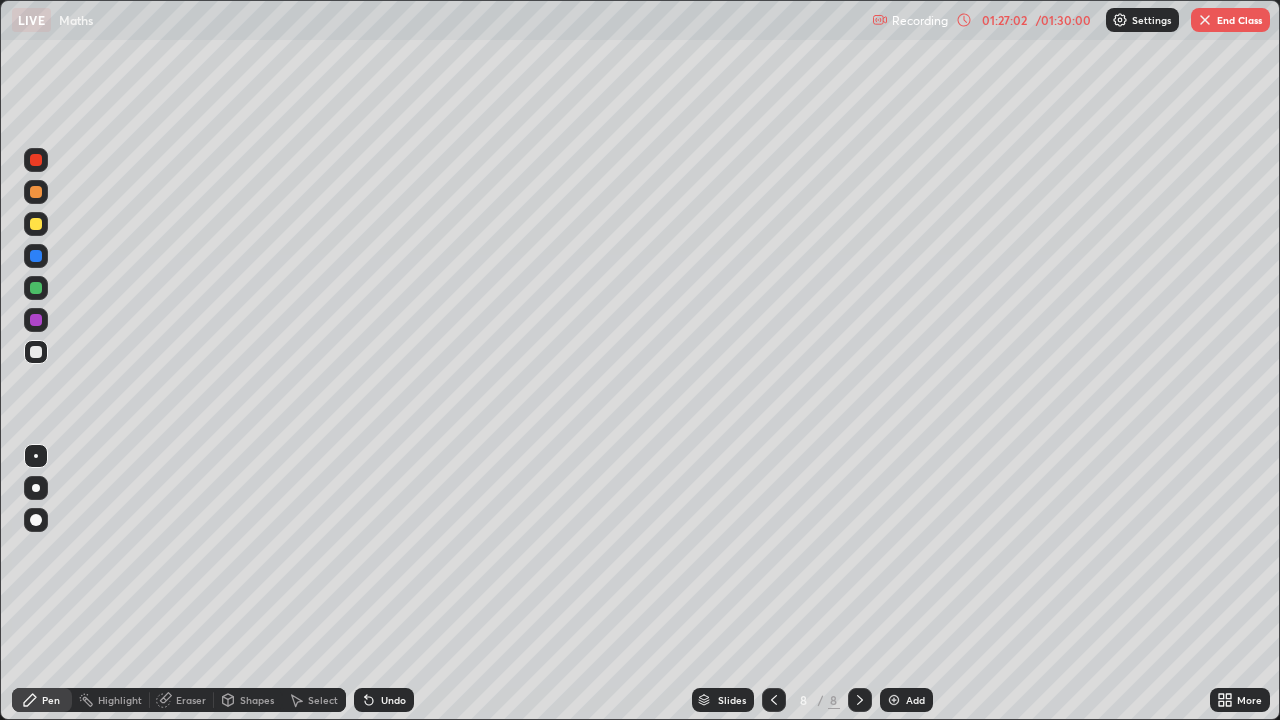 click on "End Class" at bounding box center [1230, 20] 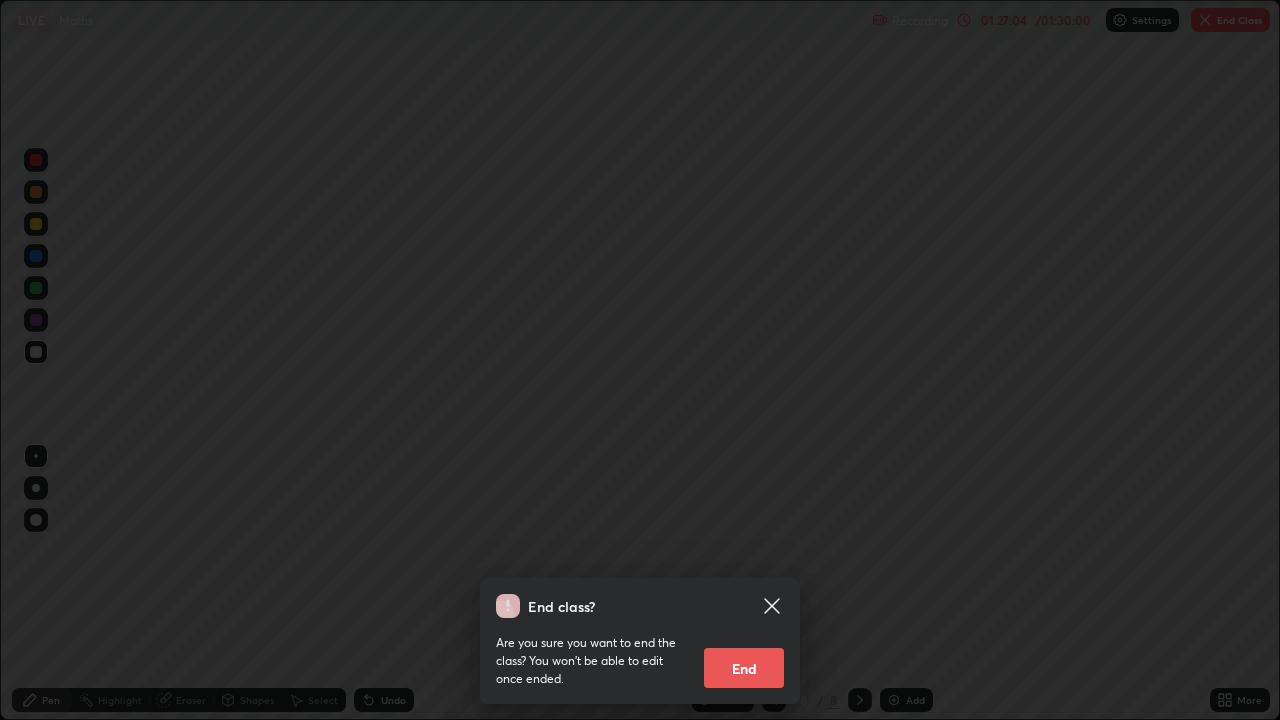 click on "End" at bounding box center [744, 668] 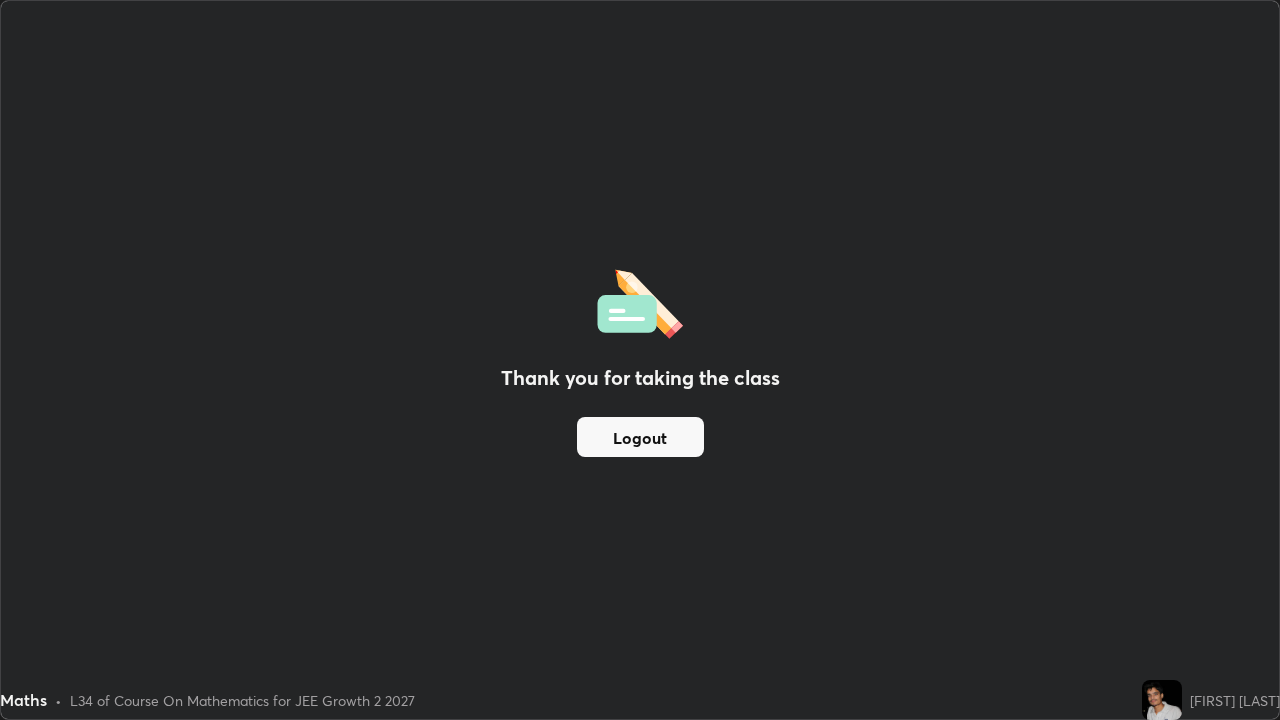 click on "Logout" at bounding box center [640, 437] 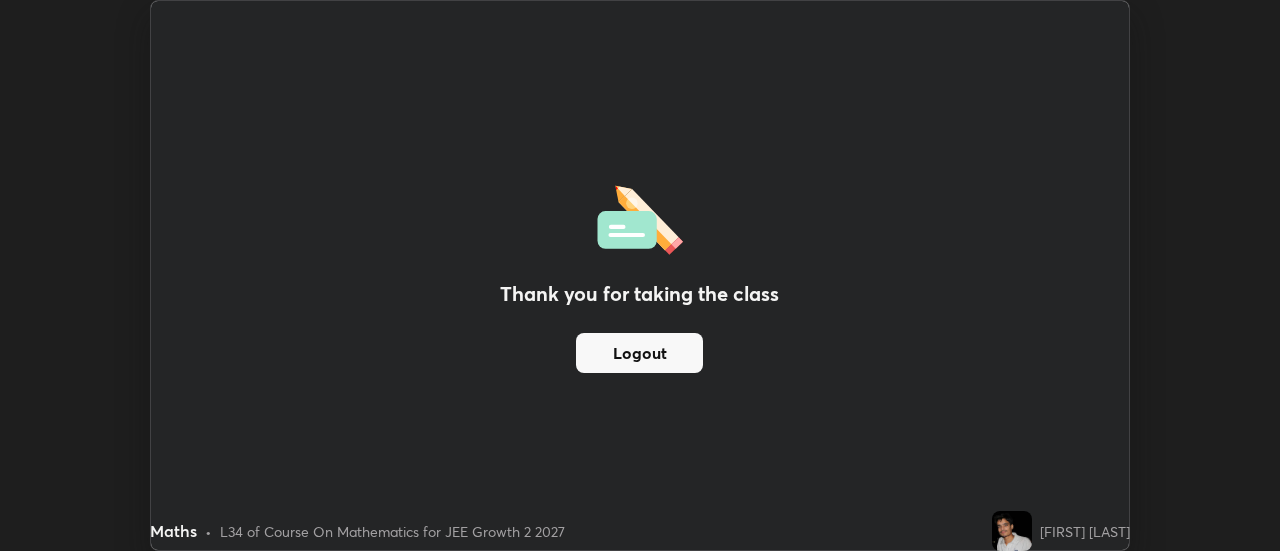 scroll, scrollTop: 551, scrollLeft: 1280, axis: both 